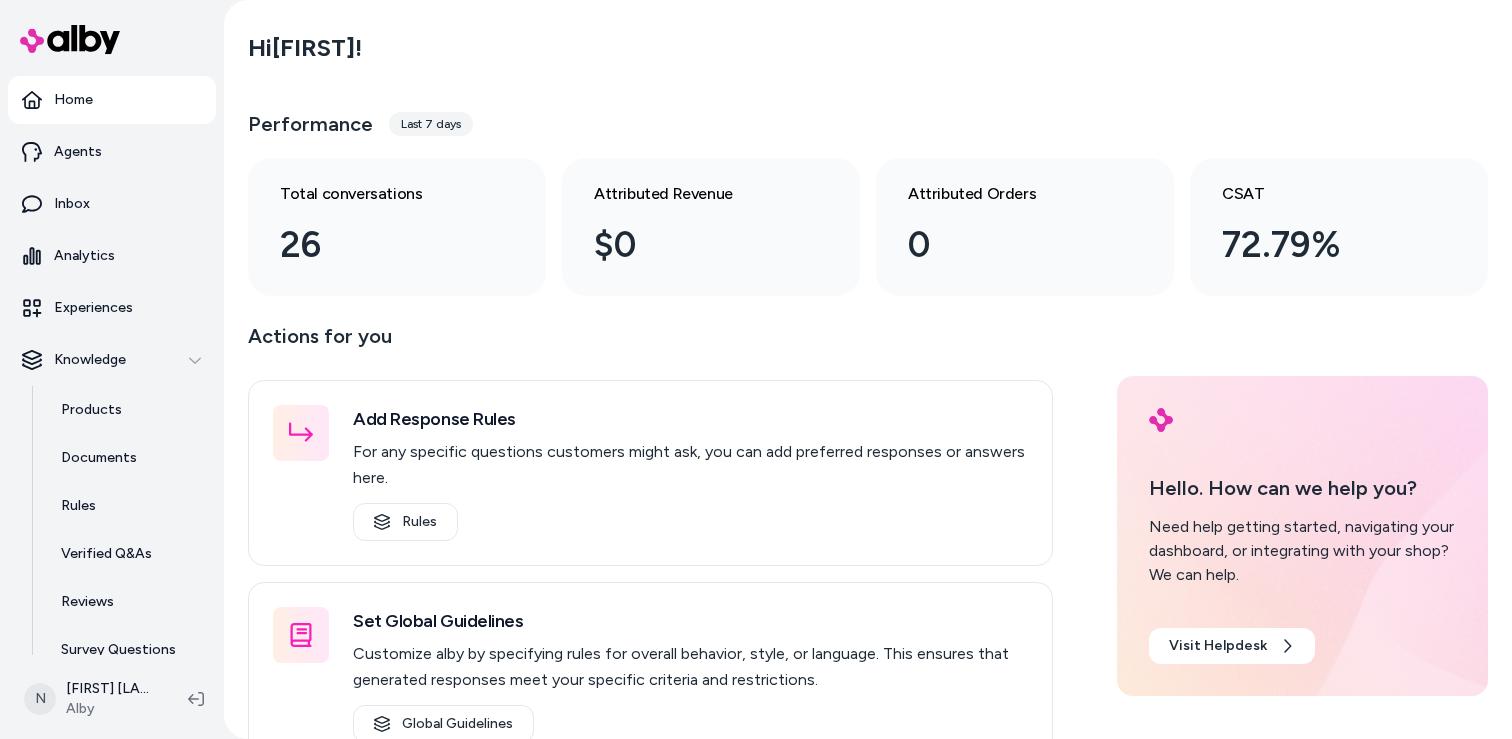 scroll, scrollTop: 0, scrollLeft: 0, axis: both 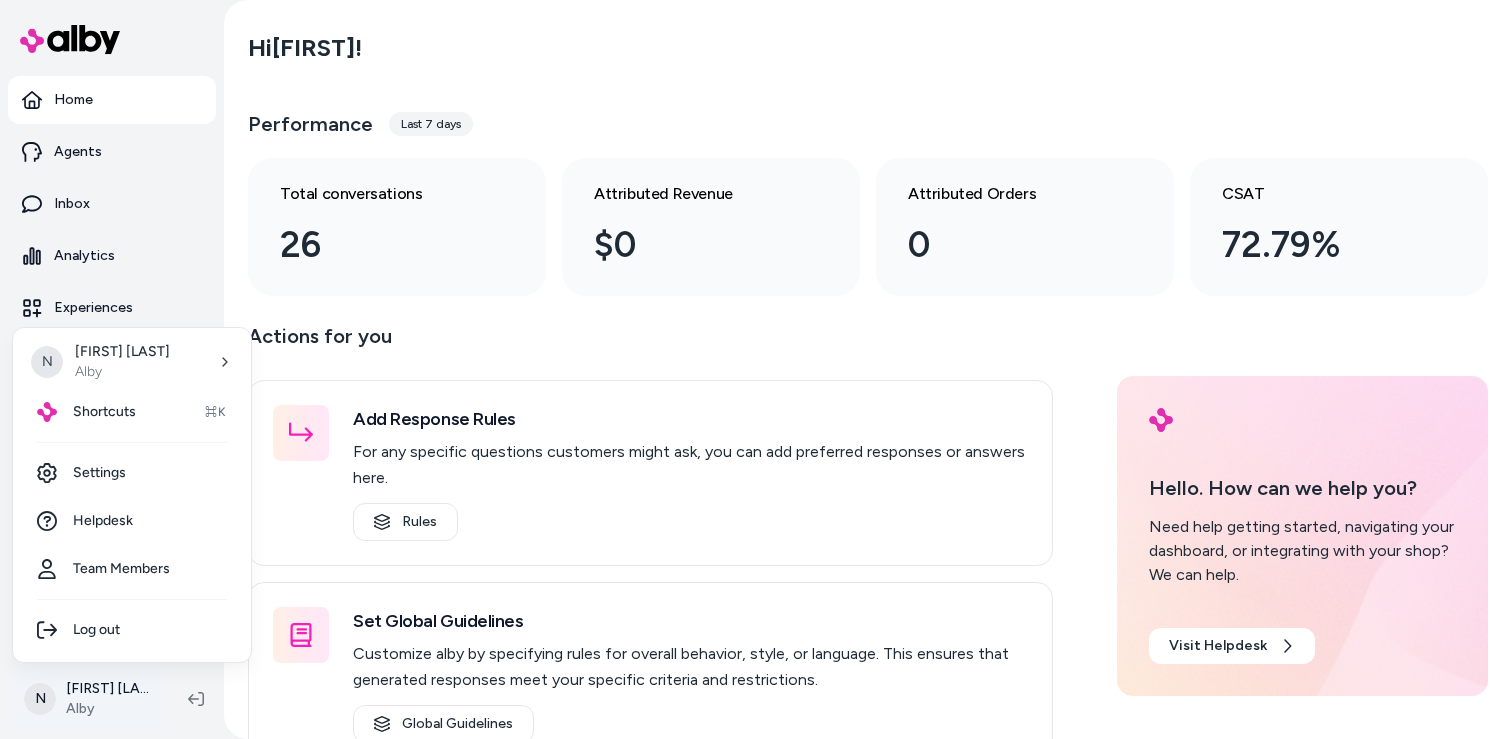click on "Home Agents Inbox Analytics Experiences Knowledge Products Documents Rules Verified Q&As Reviews Survey Questions Integrations N Nicole Dallar-Malburg Alby Hi  Nicole ! Performance Last 7 days Total conversations   26 Attributed Revenue   $0 Attributed Orders   0 CSAT   72.79% Actions for you Add Response Rules For any specific questions customers might ask, you can add preferred responses or answers here. Rules Set Global Guidelines Customize alby by specifying rules for overall behavior, style, or language. This ensures that generated responses meet your specific criteria and restrictions. Global Guidelines Configure Experiences Control the shopper-facing experience by choosing where alby appears, the types of questions alby can answer (skills), and customizing the look and feel. Experiences Hello. How can we help you? Need help getting started, navigating your dashboard, or integrating with your shop? We can help. Visit Helpdesk  N Nicole   Dallar-Malburg Alby Shortcuts ⌘K Settings Helpdesk Team Members" at bounding box center (756, 369) 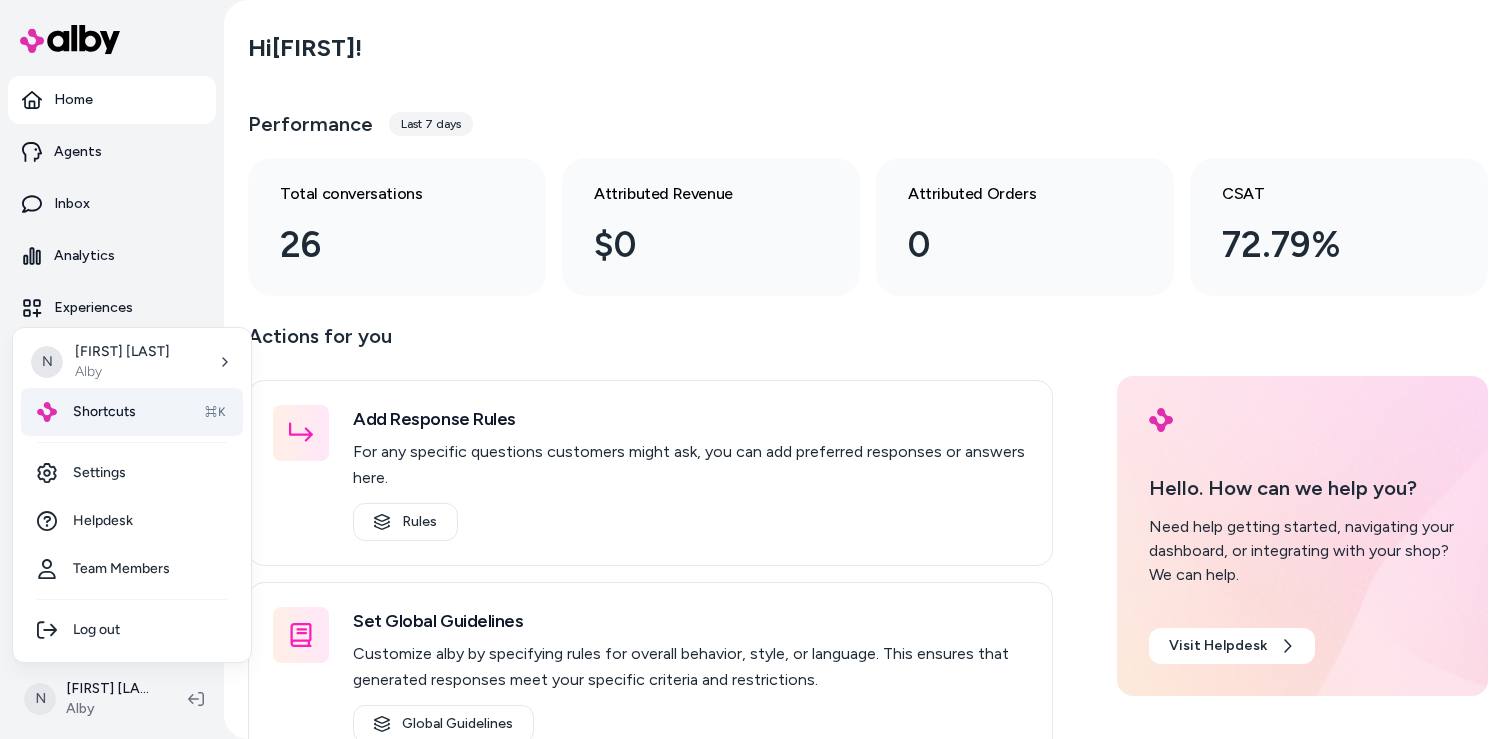 click on "Shortcuts ⌘K" at bounding box center (132, 412) 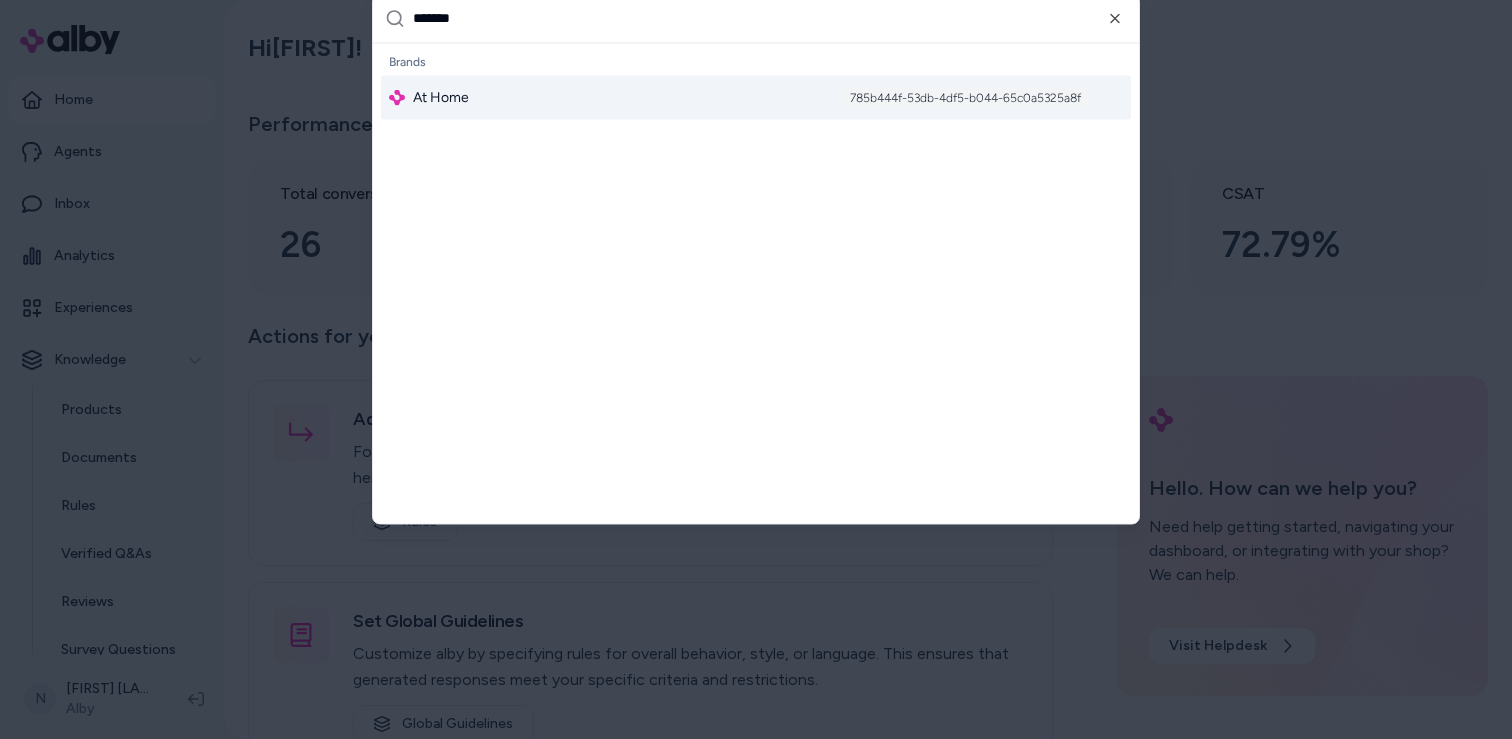 type on "*******" 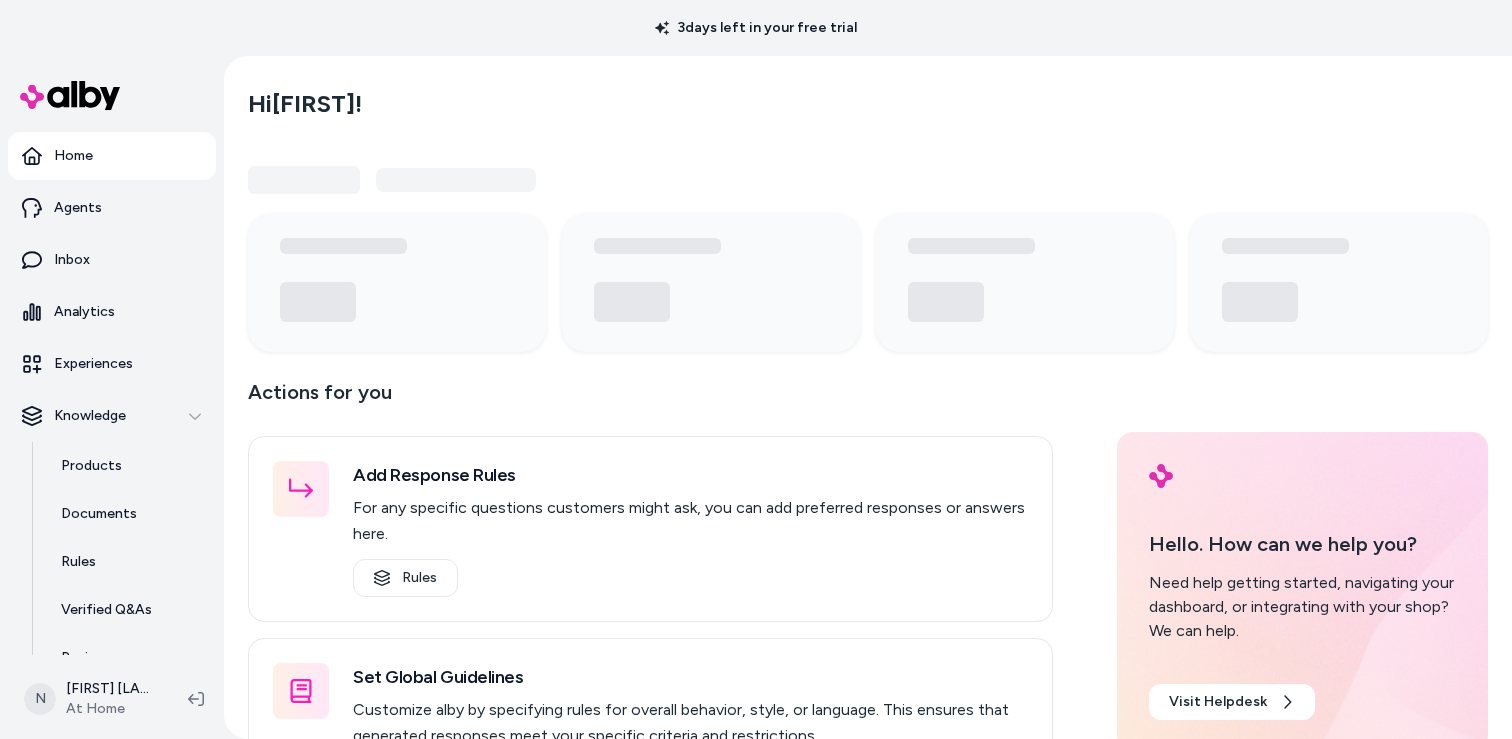 scroll, scrollTop: 0, scrollLeft: 0, axis: both 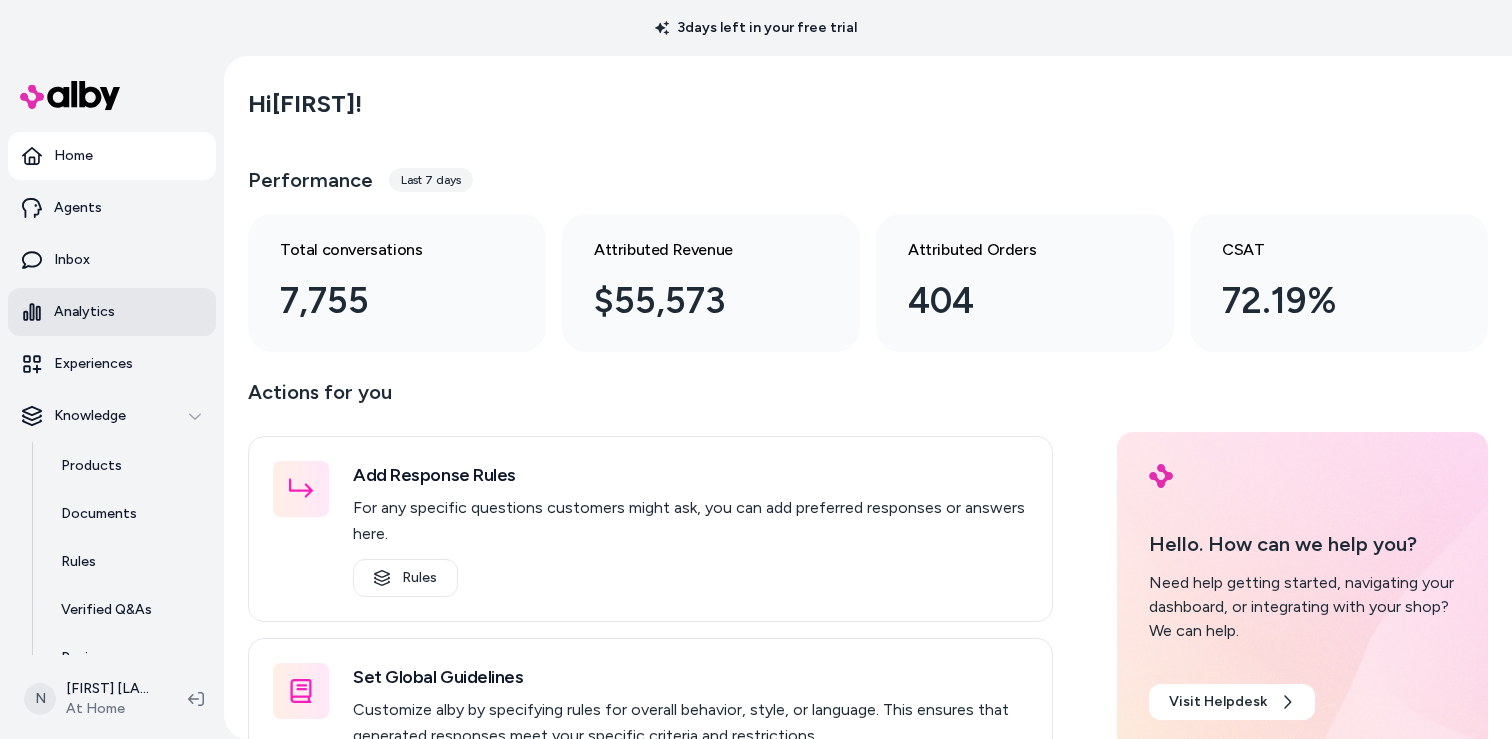 click on "Analytics" at bounding box center (84, 312) 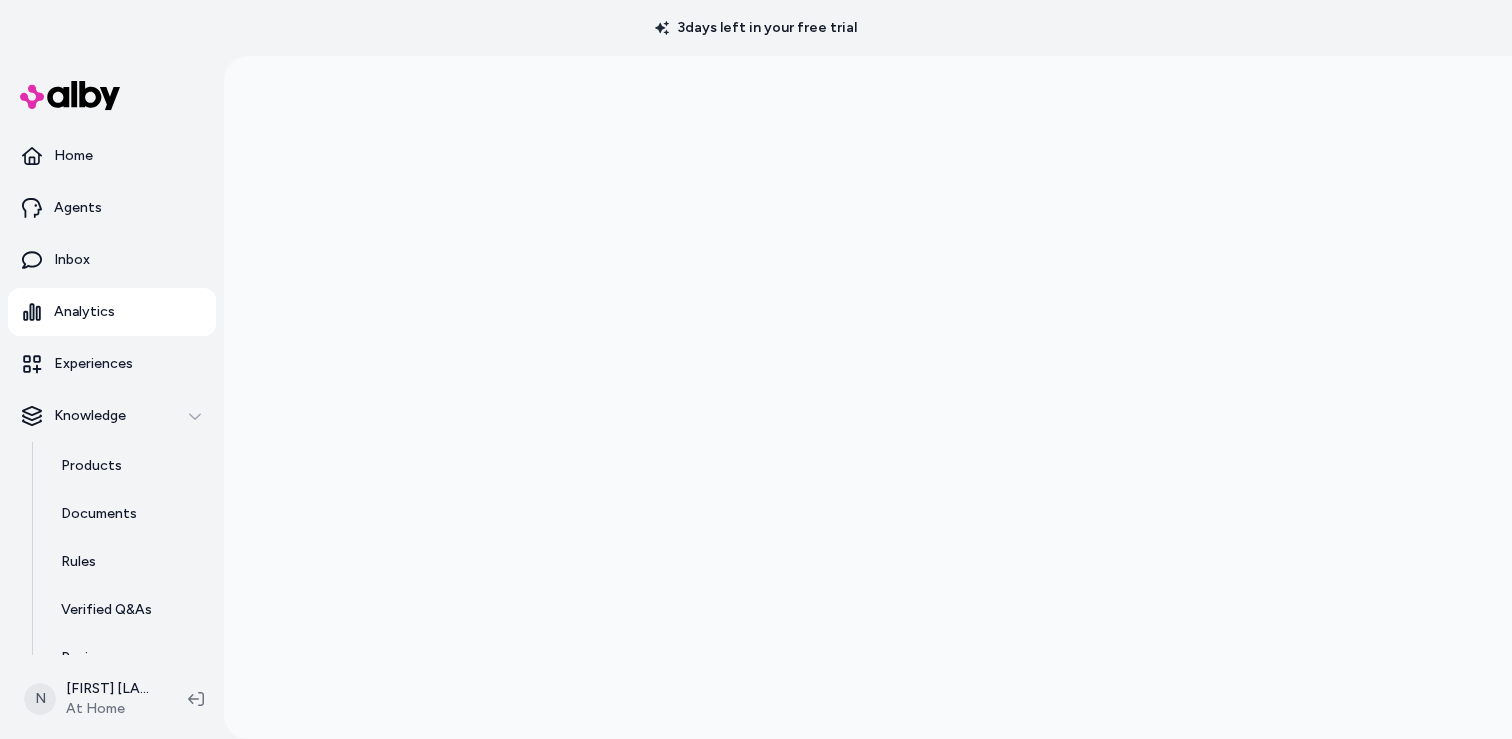 scroll, scrollTop: 56, scrollLeft: 0, axis: vertical 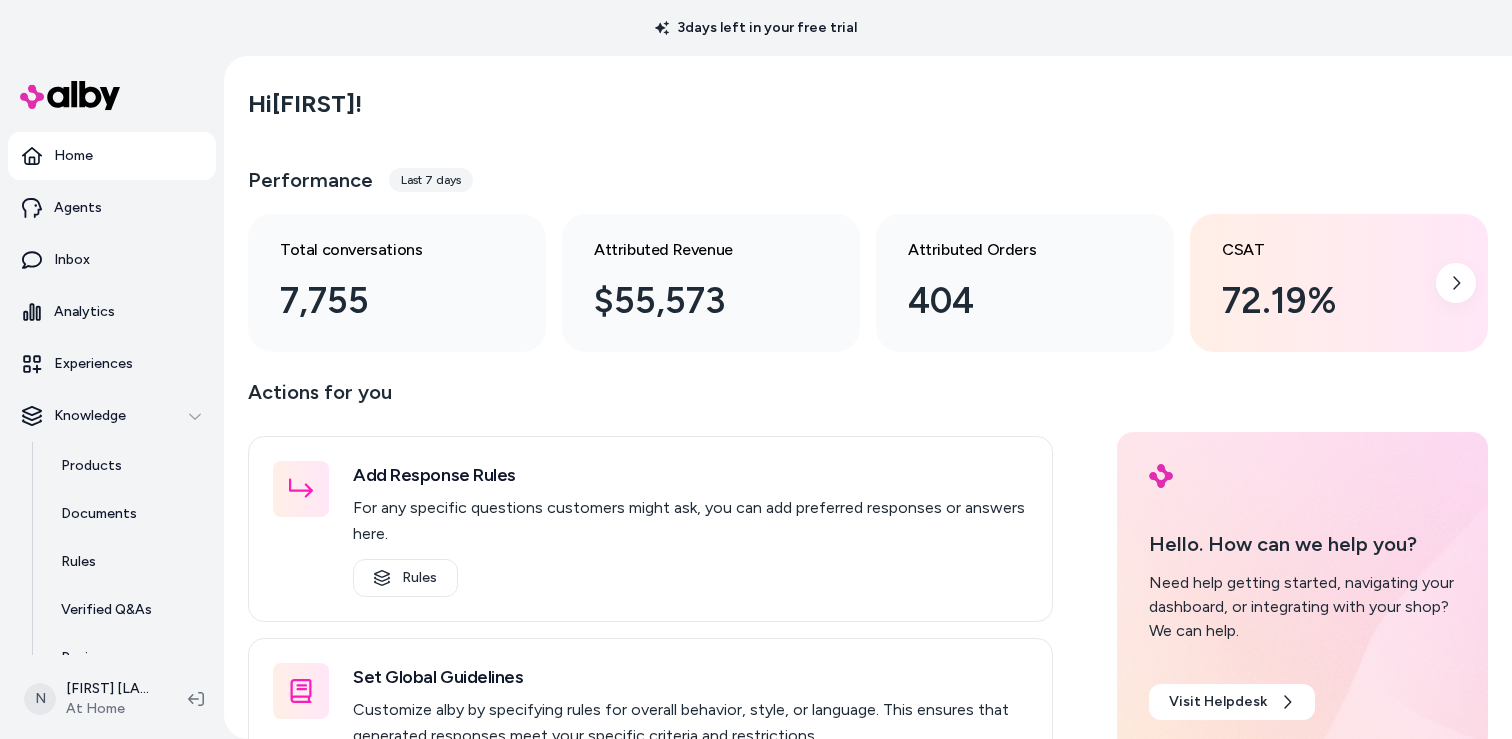 click on "CSAT   72.19%" at bounding box center [1323, 283] 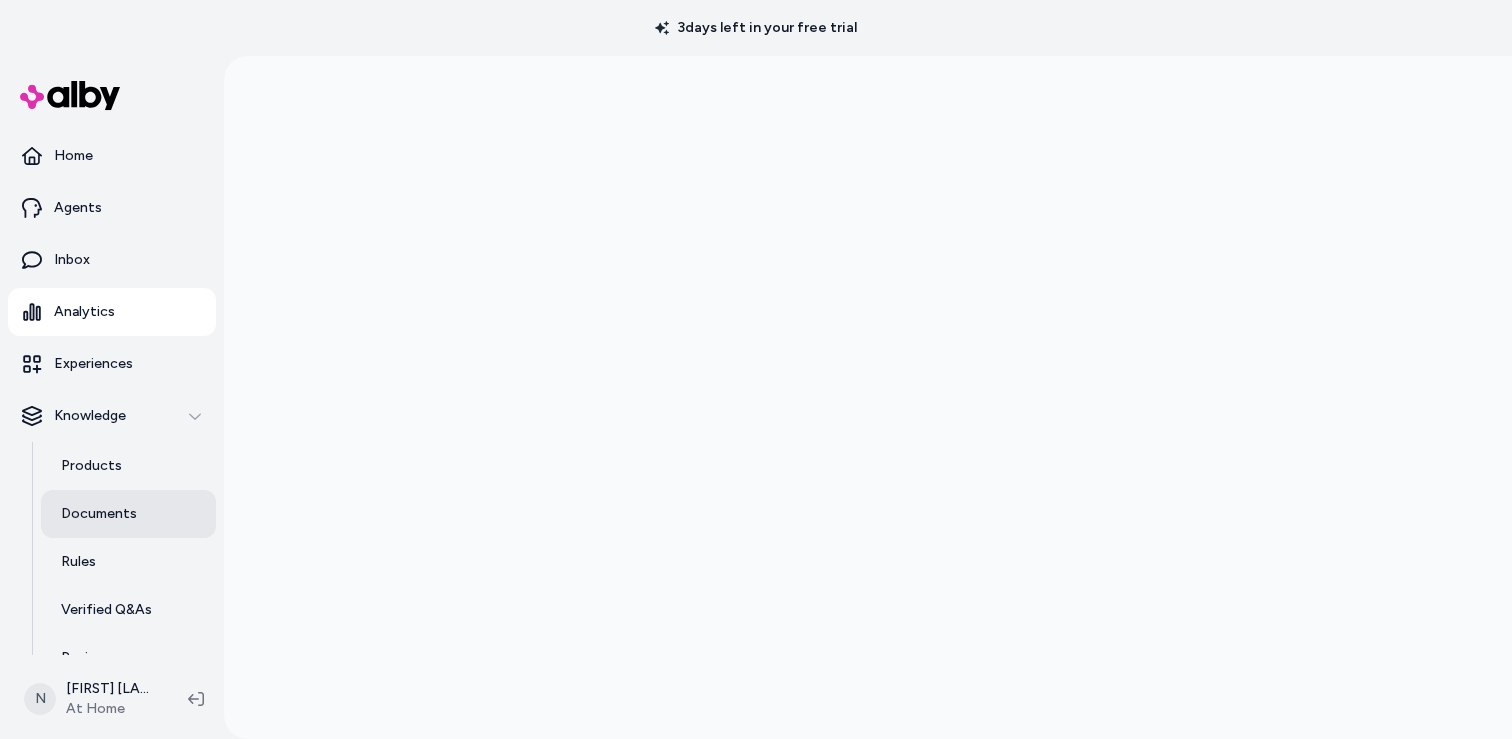 click on "Documents" at bounding box center [99, 514] 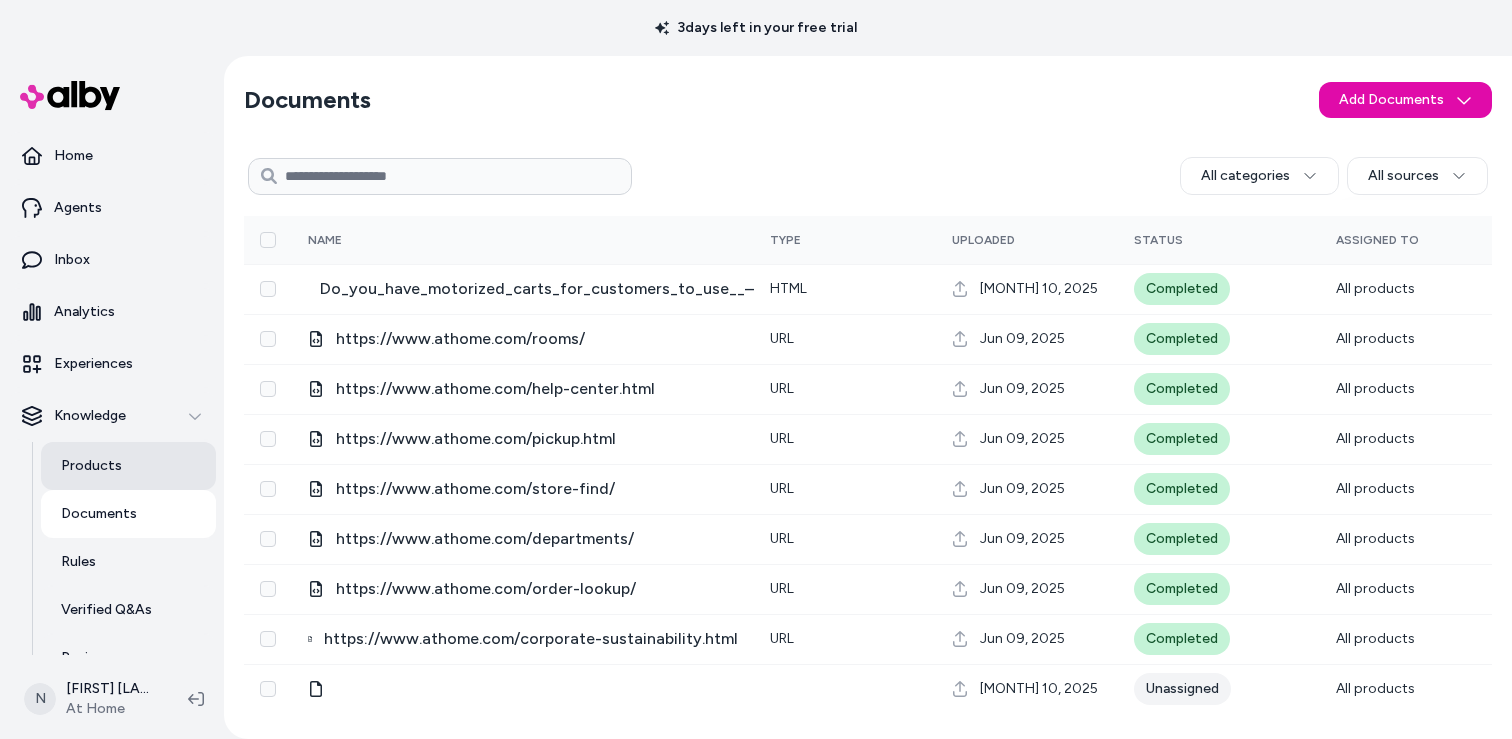 click on "Products" at bounding box center (91, 466) 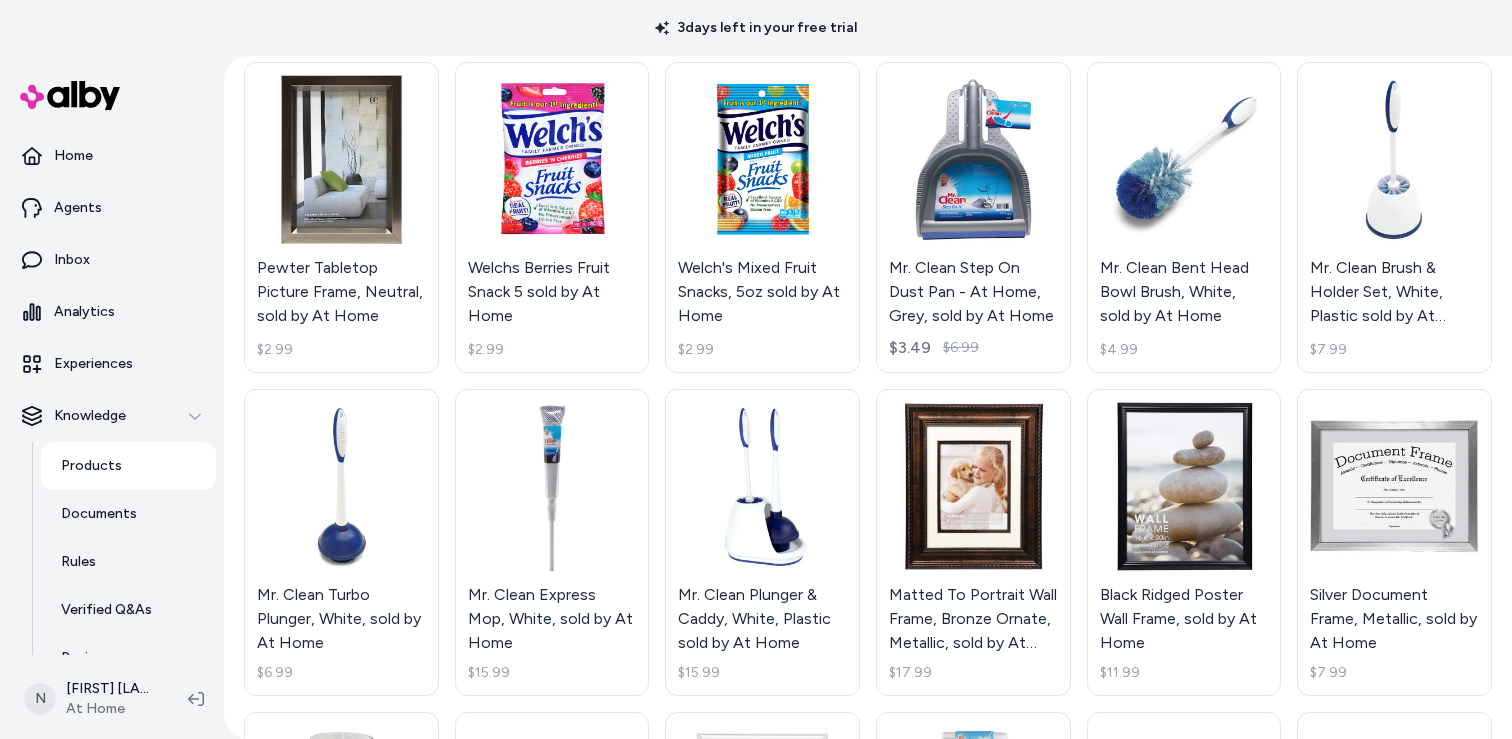 scroll, scrollTop: 806, scrollLeft: 0, axis: vertical 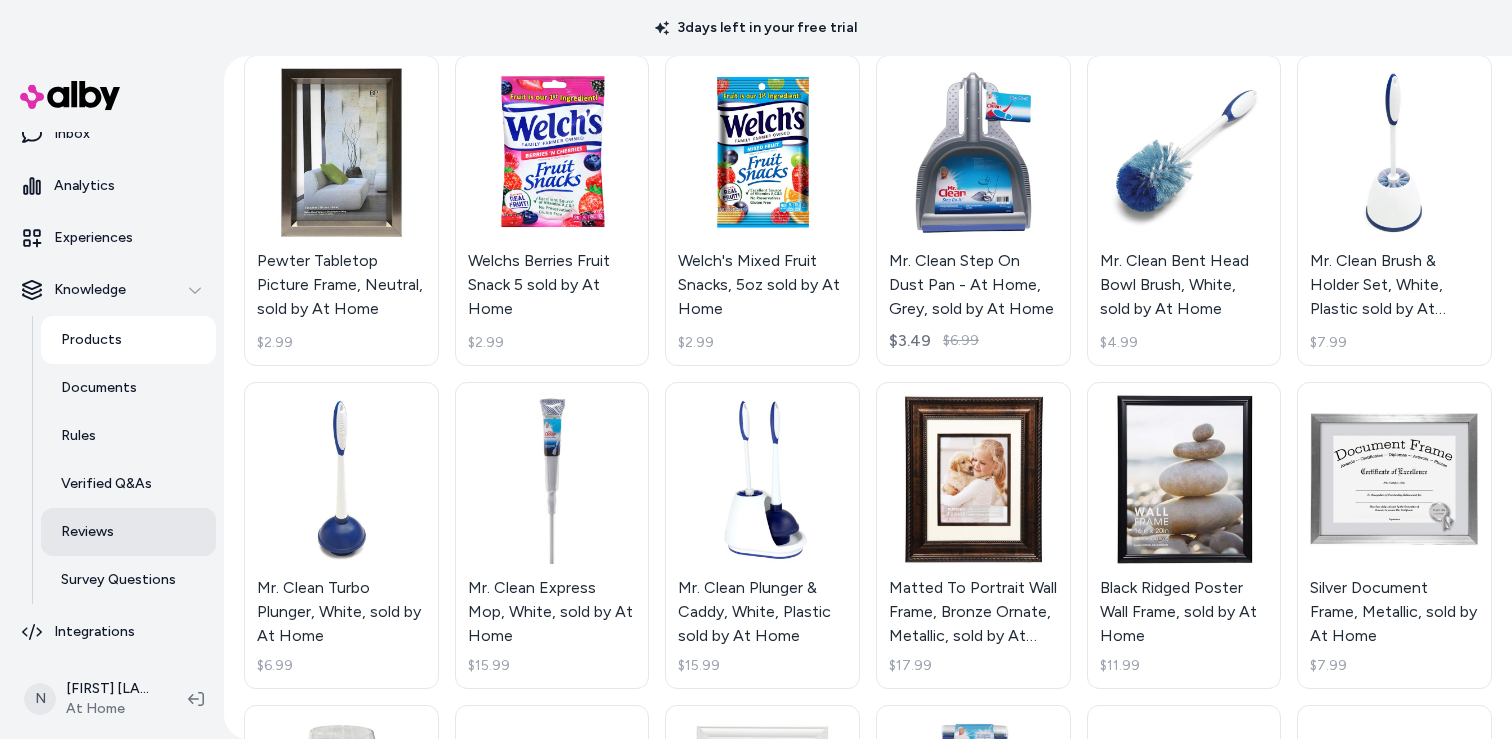 click on "Reviews" at bounding box center [87, 532] 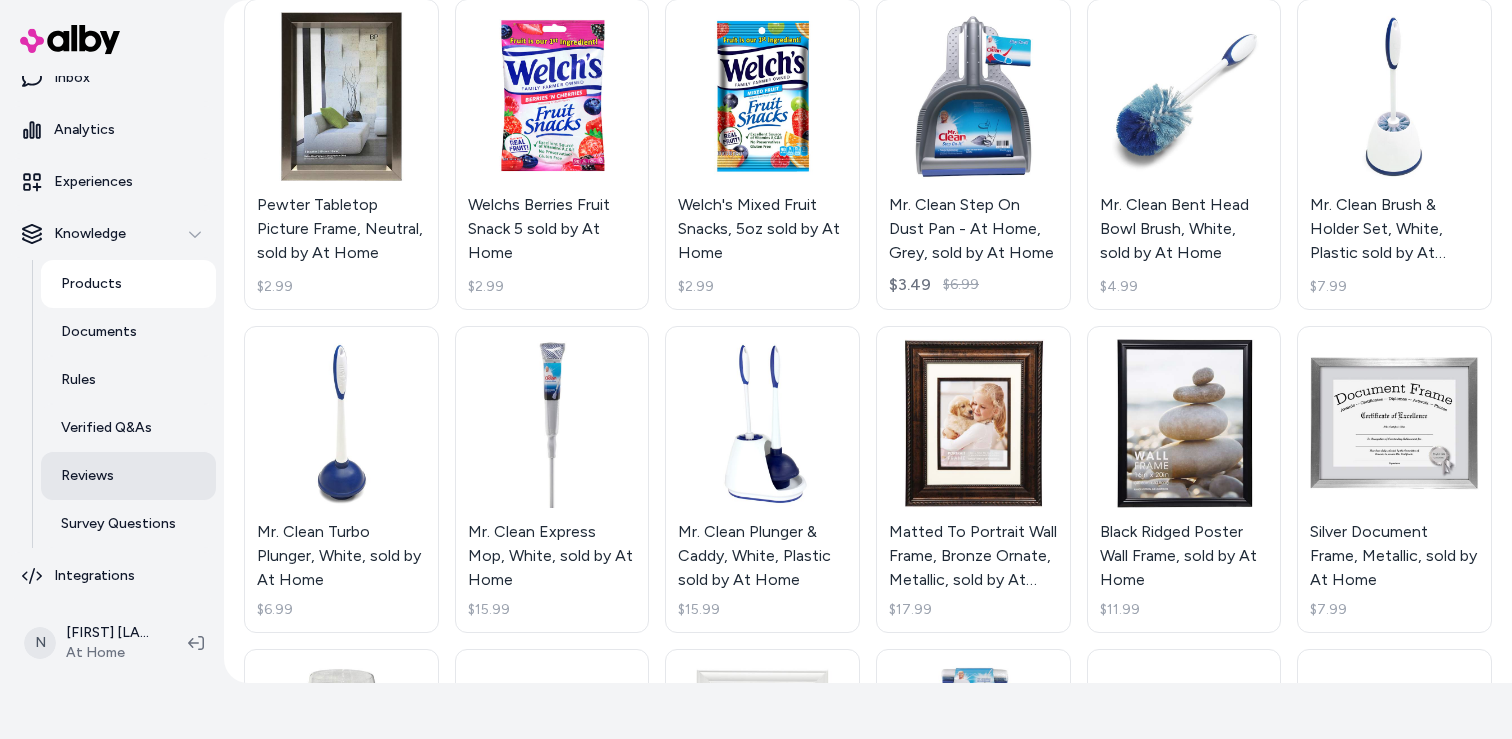 scroll, scrollTop: 0, scrollLeft: 0, axis: both 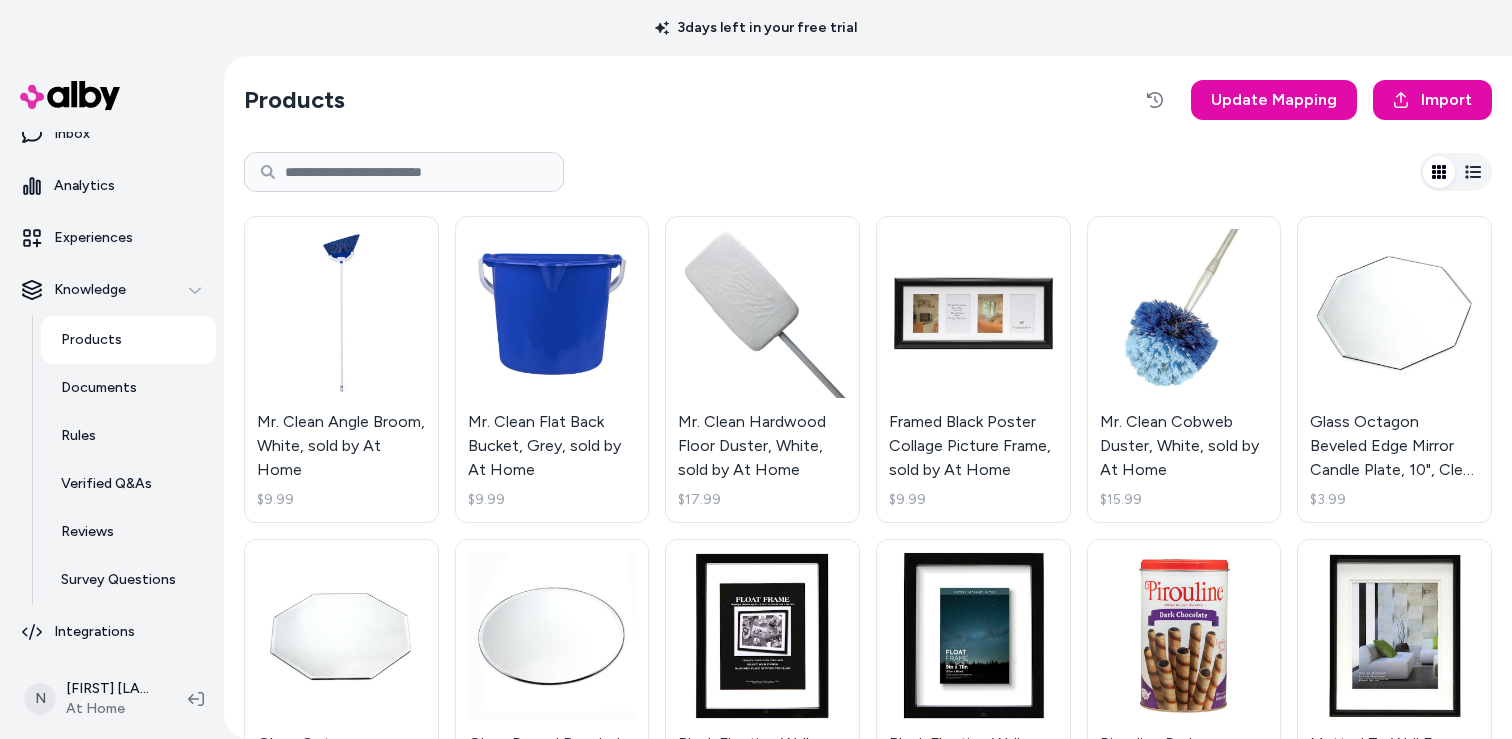 click on "Products Update Mapping   Import" at bounding box center (868, 100) 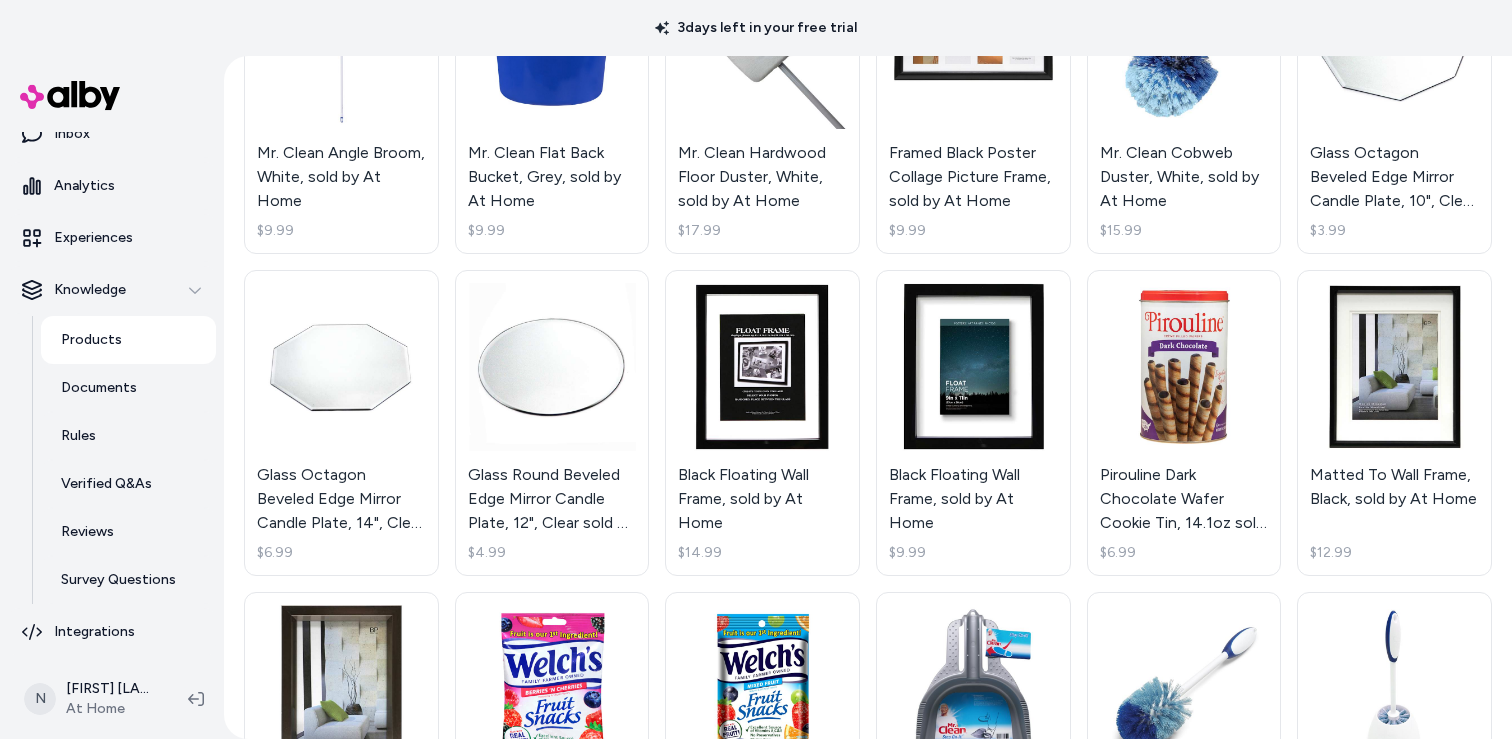 scroll, scrollTop: 271, scrollLeft: 0, axis: vertical 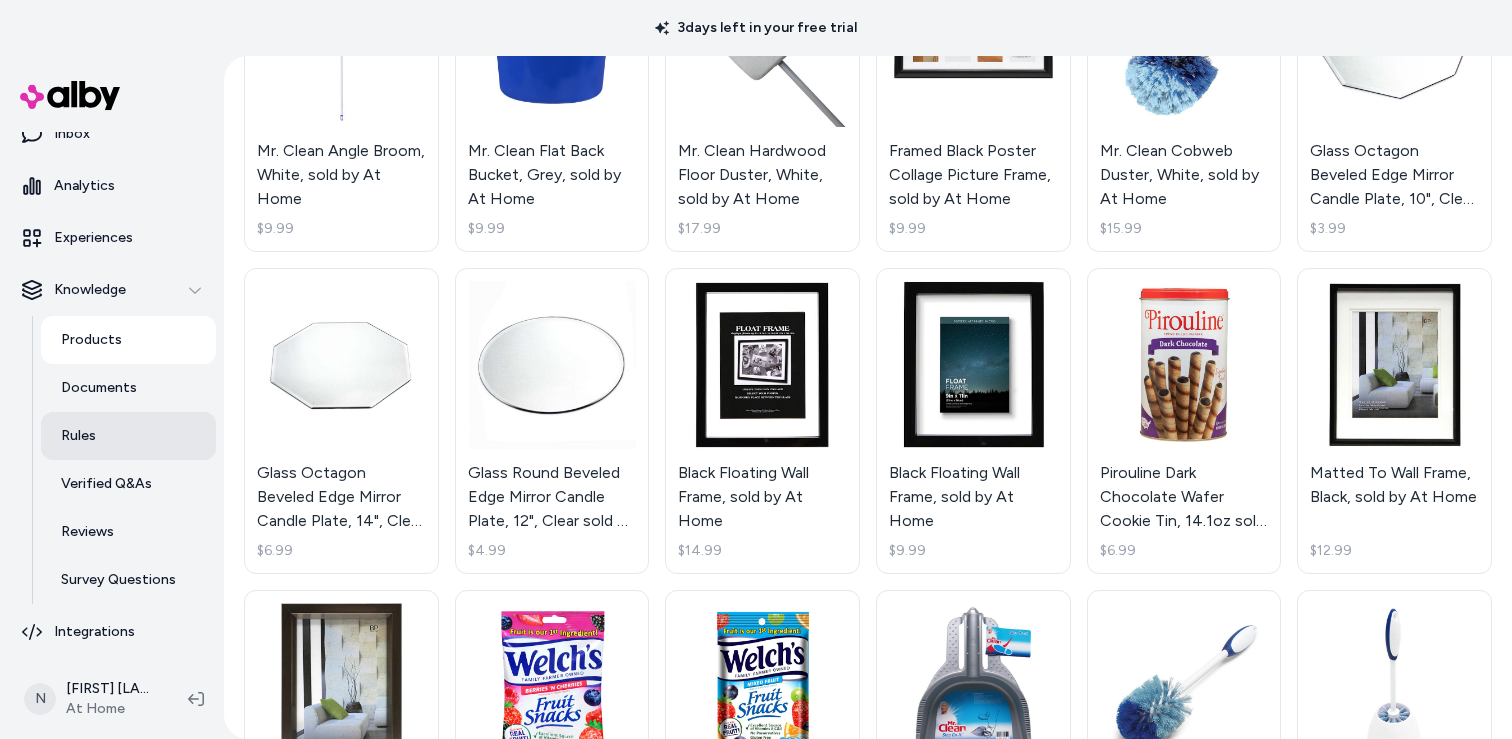 click on "Rules" at bounding box center (78, 436) 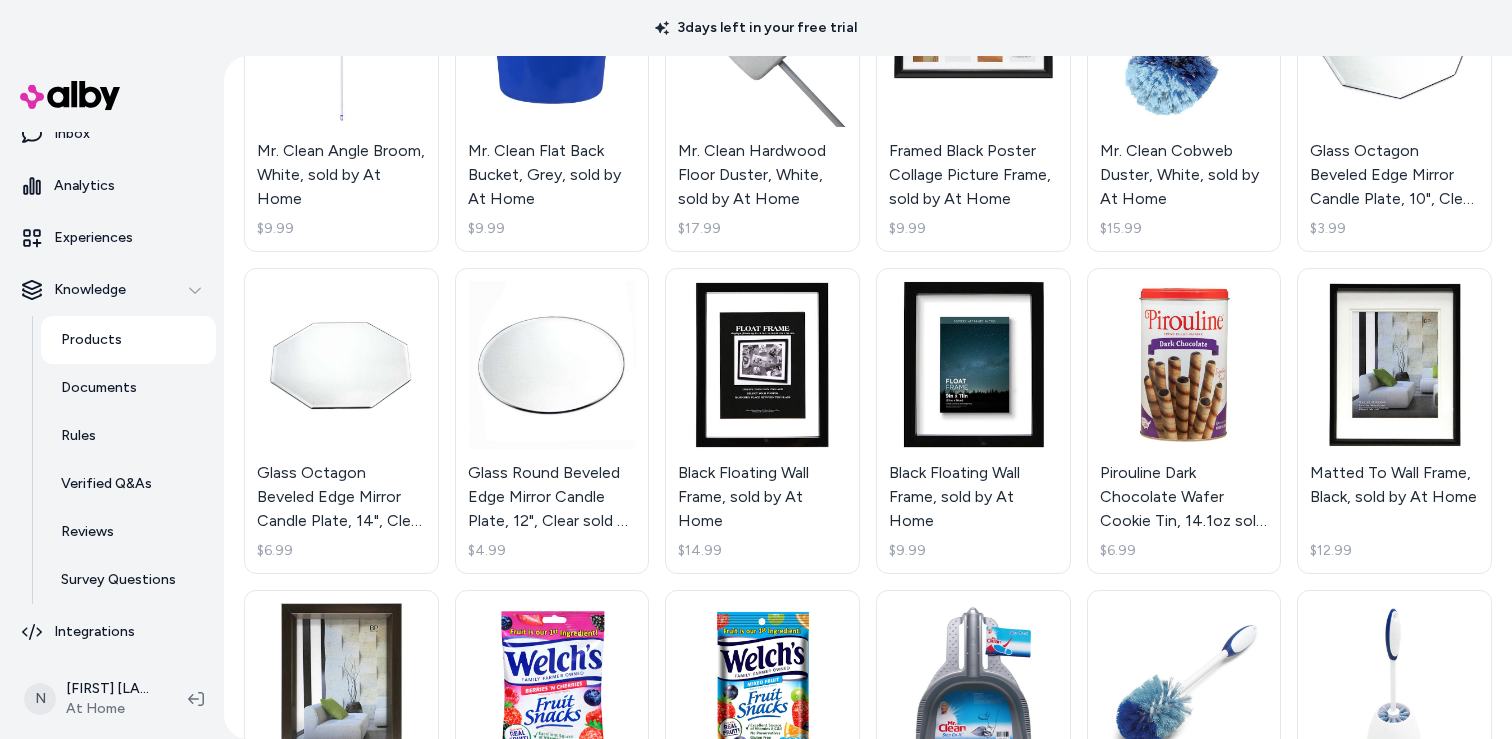 scroll, scrollTop: 0, scrollLeft: 0, axis: both 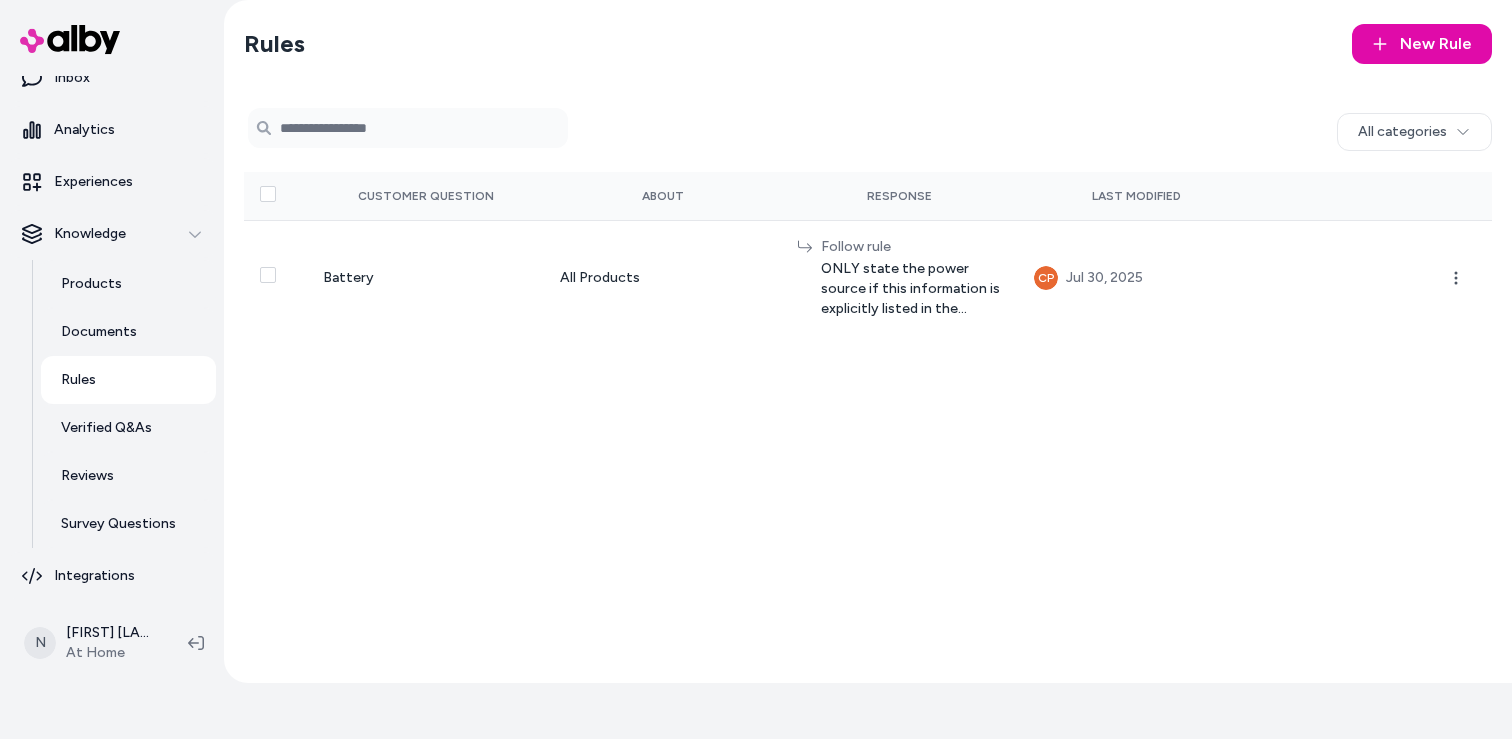 click on "Rules New Rule 0  selected Search Products All categories Customer Question About Response Last Modified Battery All Products Follow rule ONLY state the power source if this information is explicitly listed in the product data.  CP Jul 30, 2025" at bounding box center [868, 341] 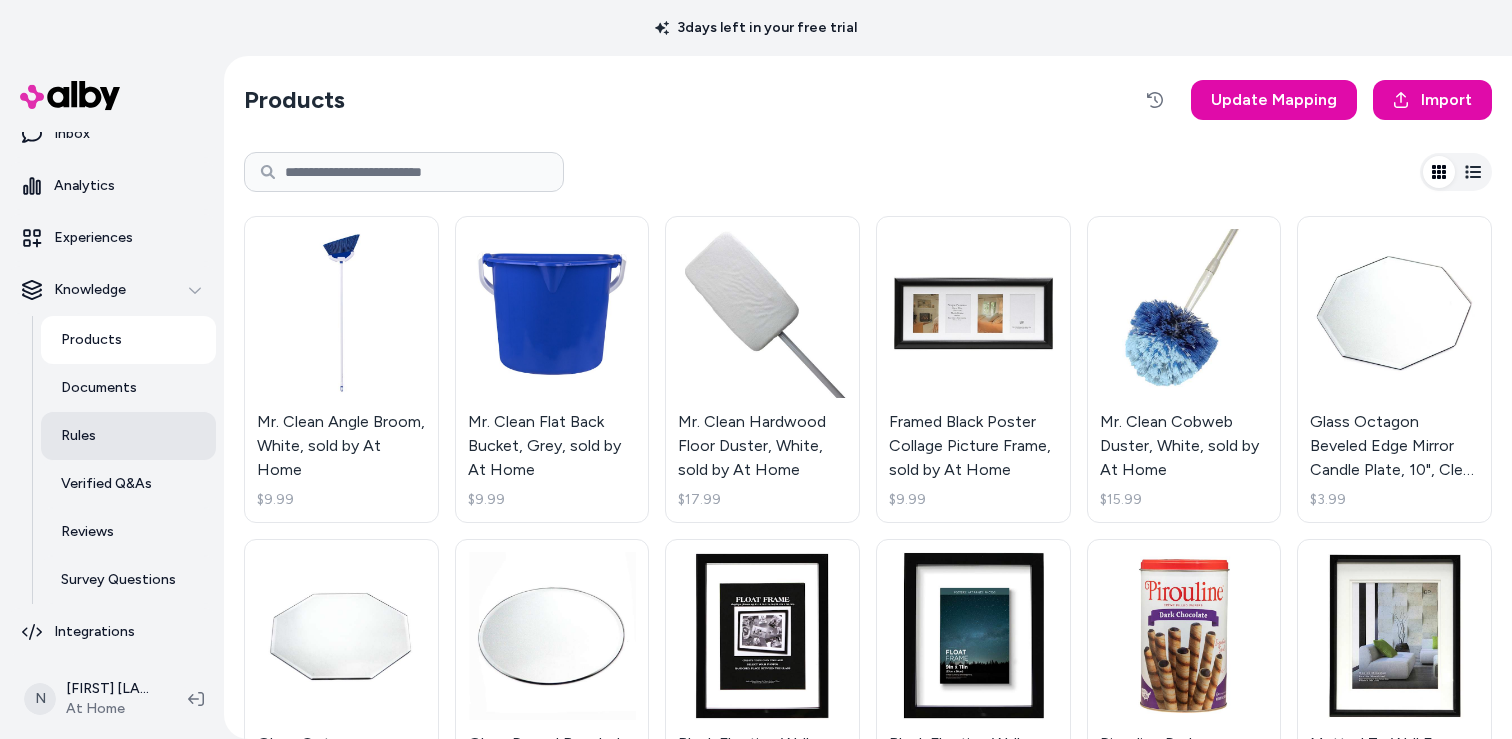 click on "Rules" at bounding box center [128, 436] 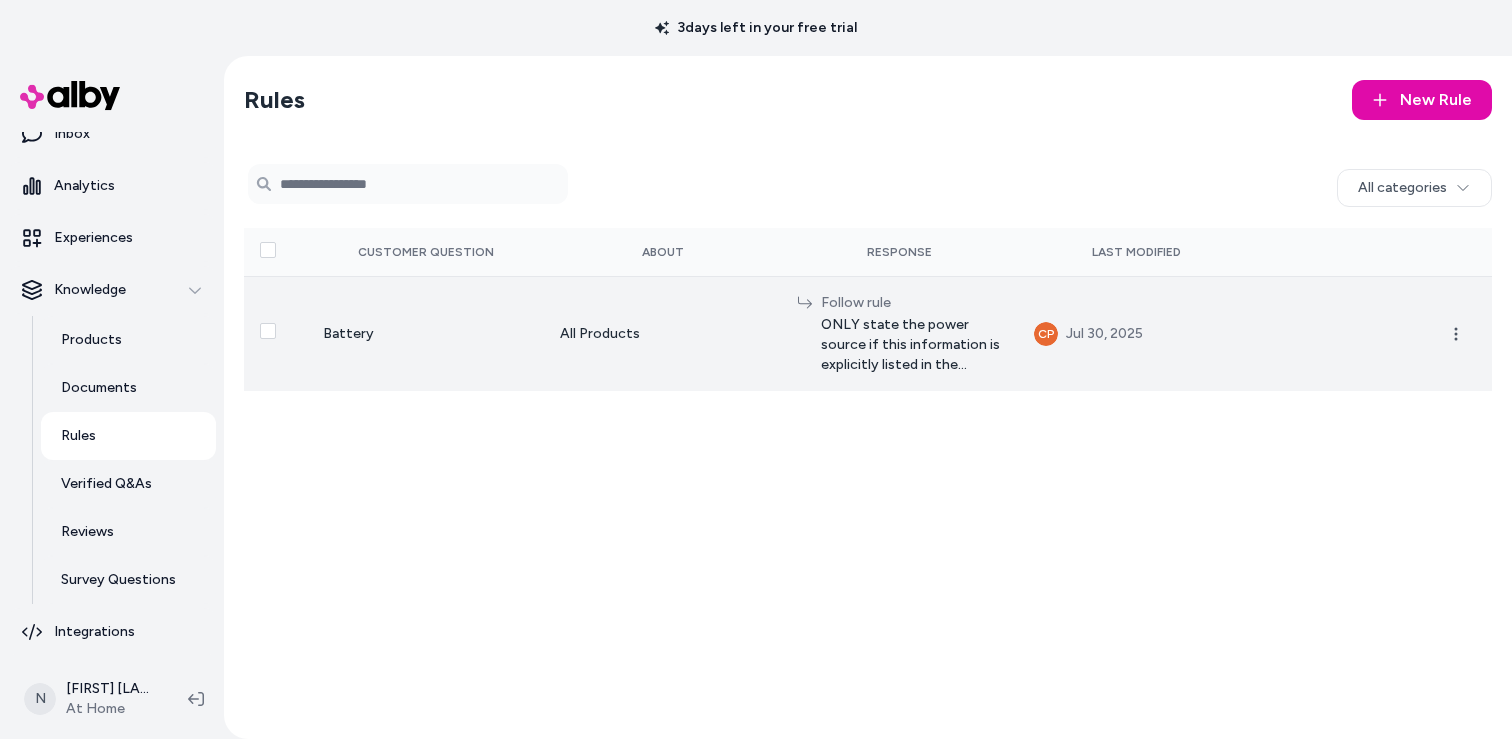click on "All Products" at bounding box center [662, 333] 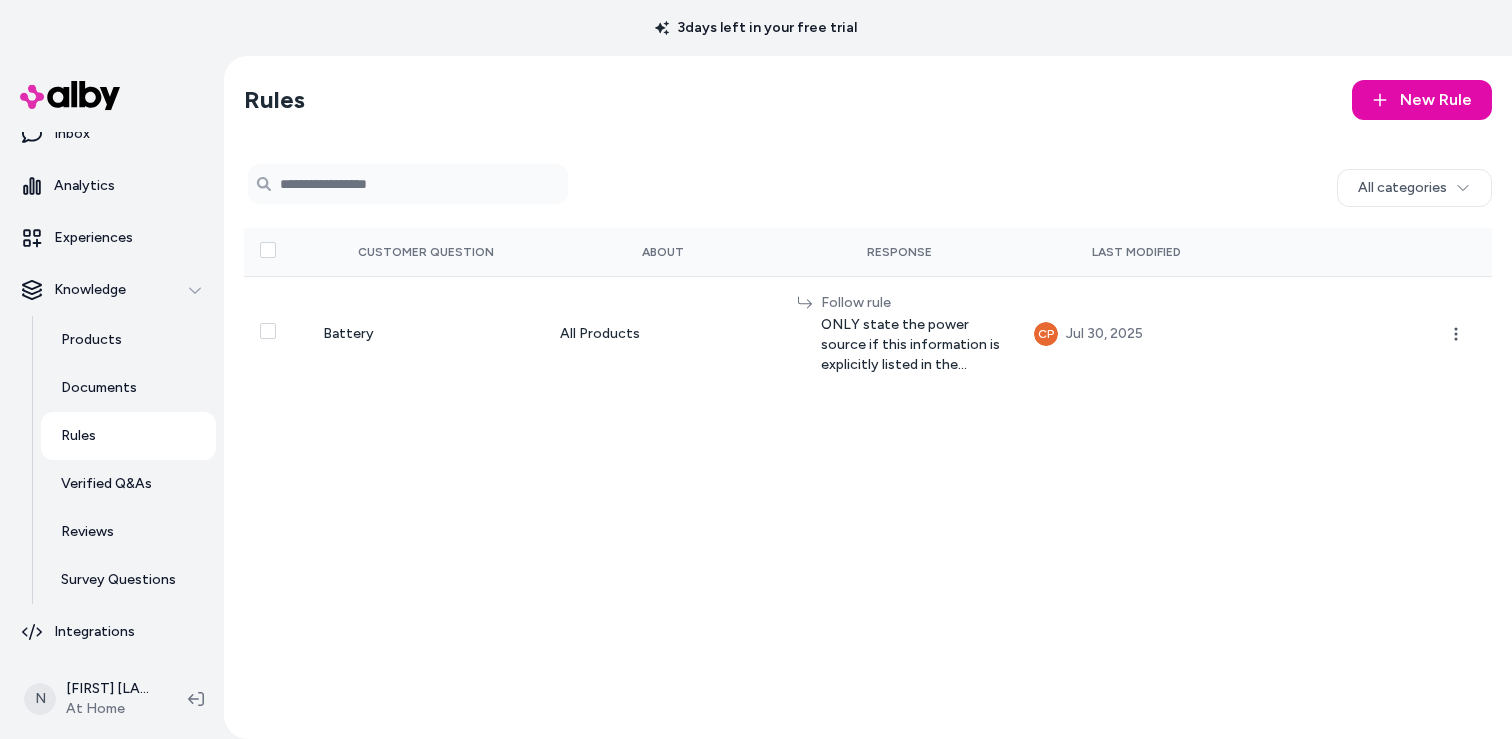 click on "Rules New Rule 0  selected Search Products All categories Customer Question About Response Last Modified Battery All Products Follow rule ONLY state the power source if this information is explicitly listed in the product data.  CP Jul 30, 2025" at bounding box center (868, 397) 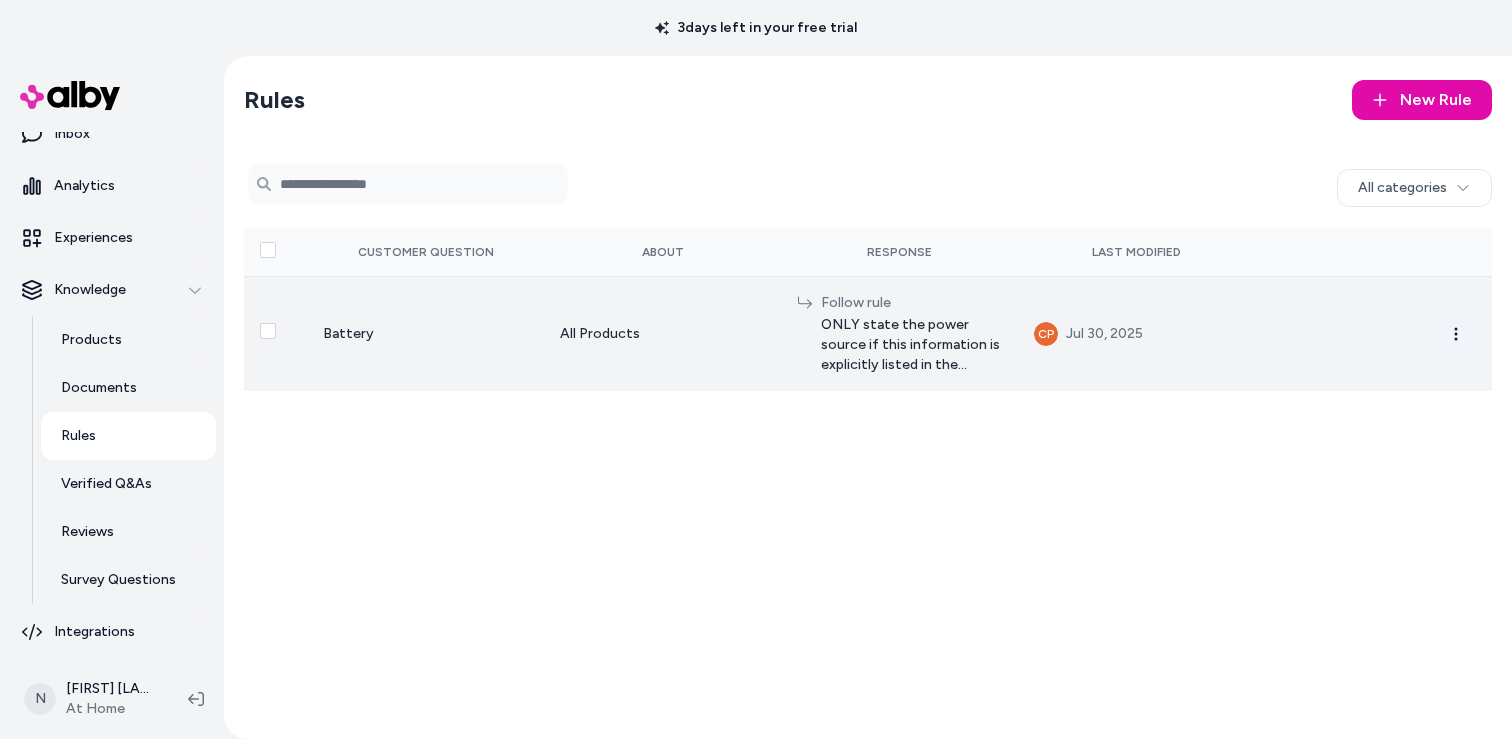 click at bounding box center (1456, 334) 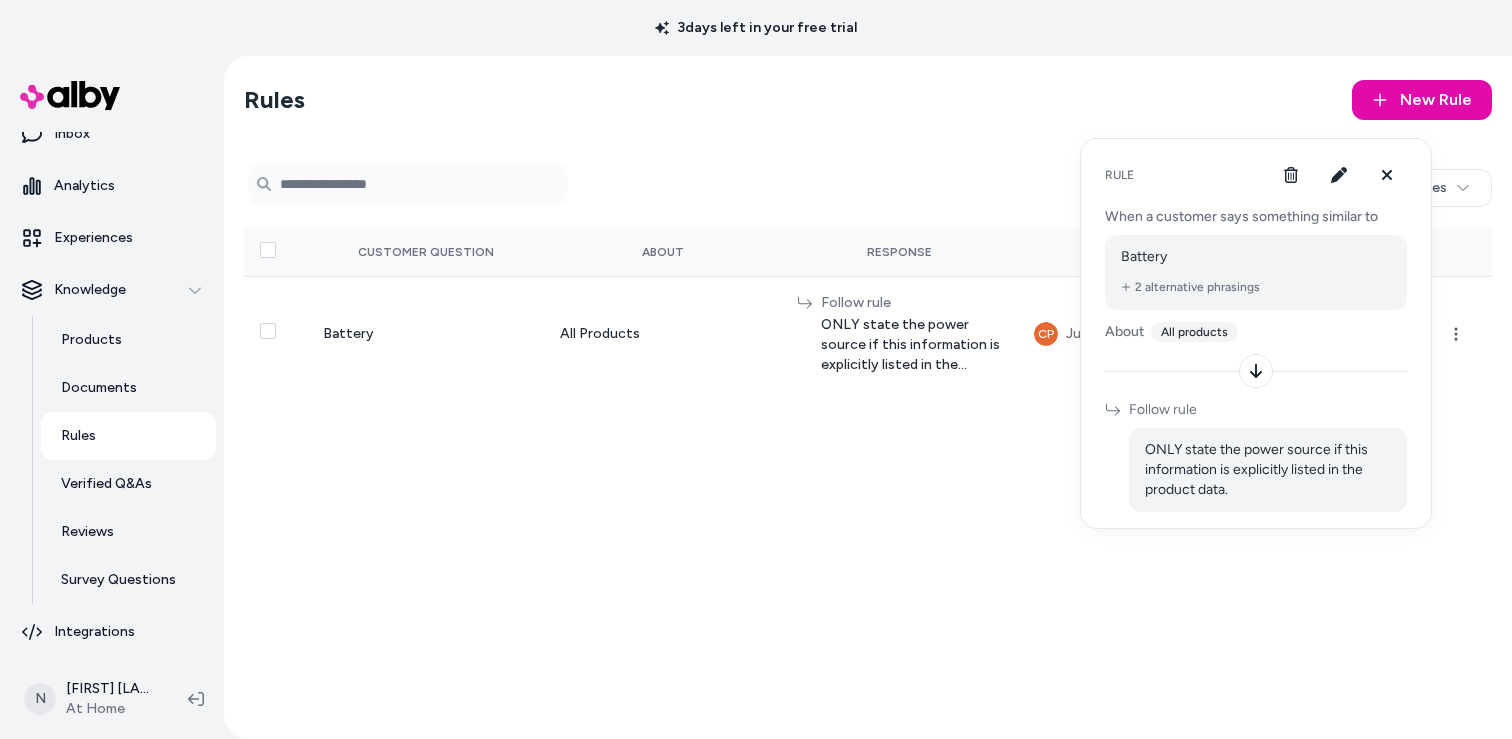 click on "Battery   2 alternative phrasings" at bounding box center [1256, 272] 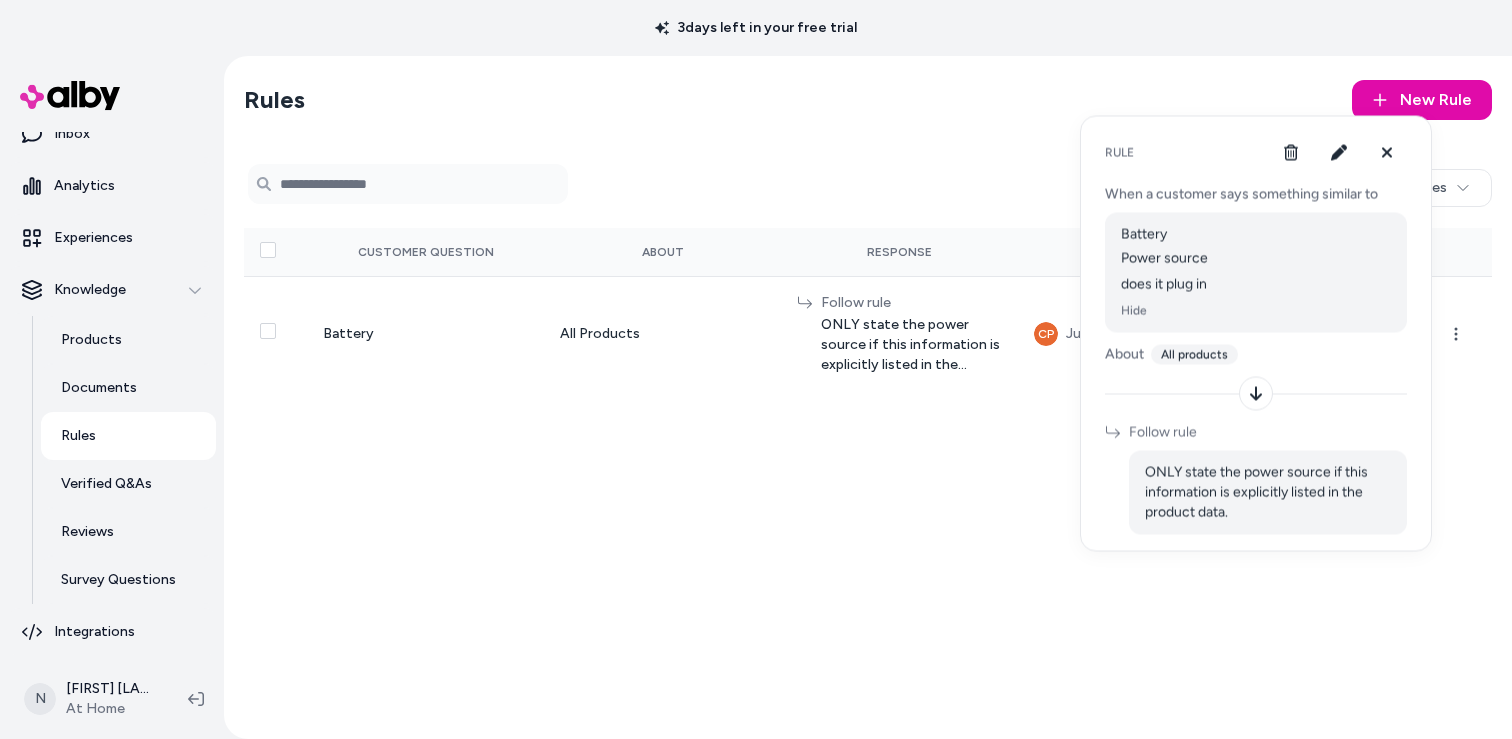 click on "Rules New Rule" at bounding box center (868, 100) 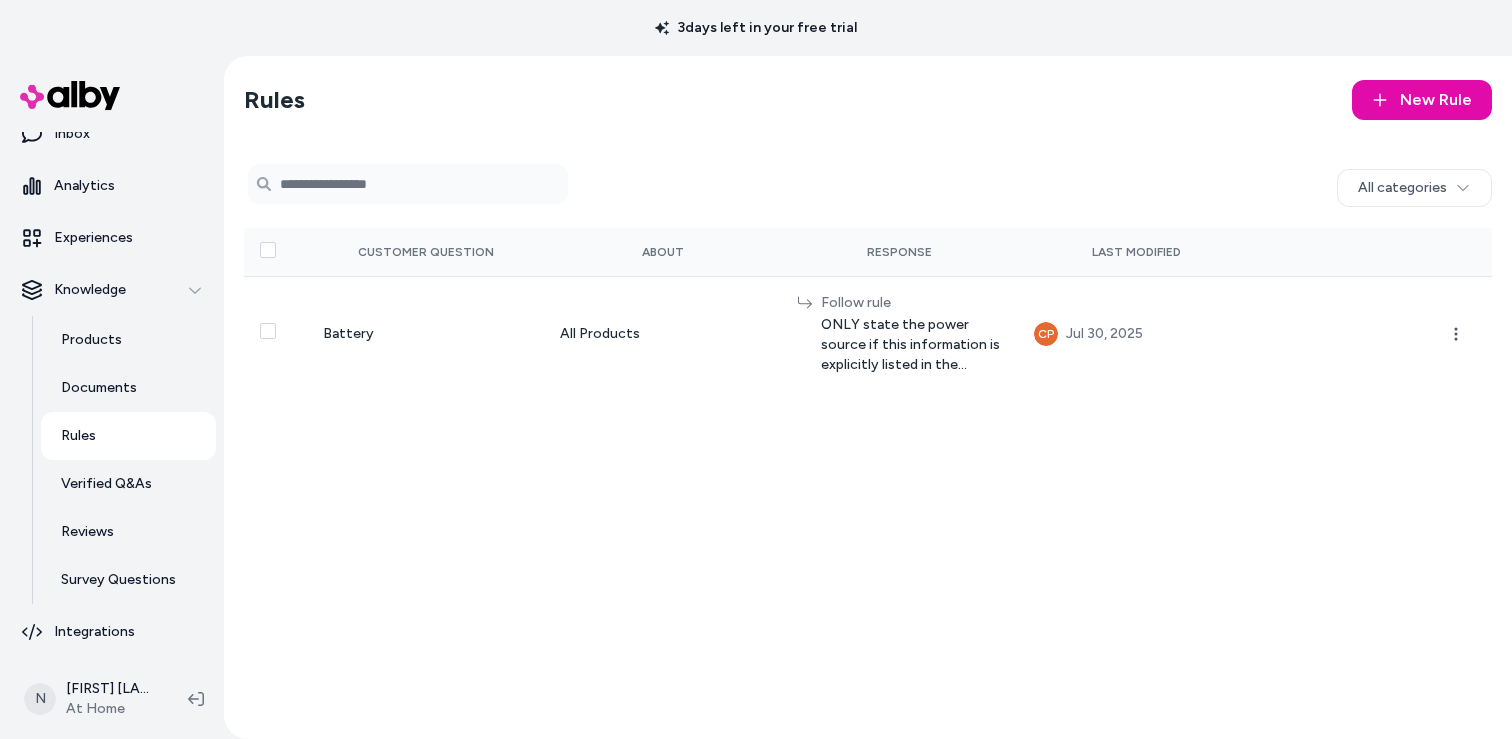 click on "Rules New Rule 0  selected Search Products All categories Customer Question About Response Last Modified Battery All Products Follow rule ONLY state the power source if this information is explicitly listed in the product data.  CP Jul 30, 2025" at bounding box center [868, 397] 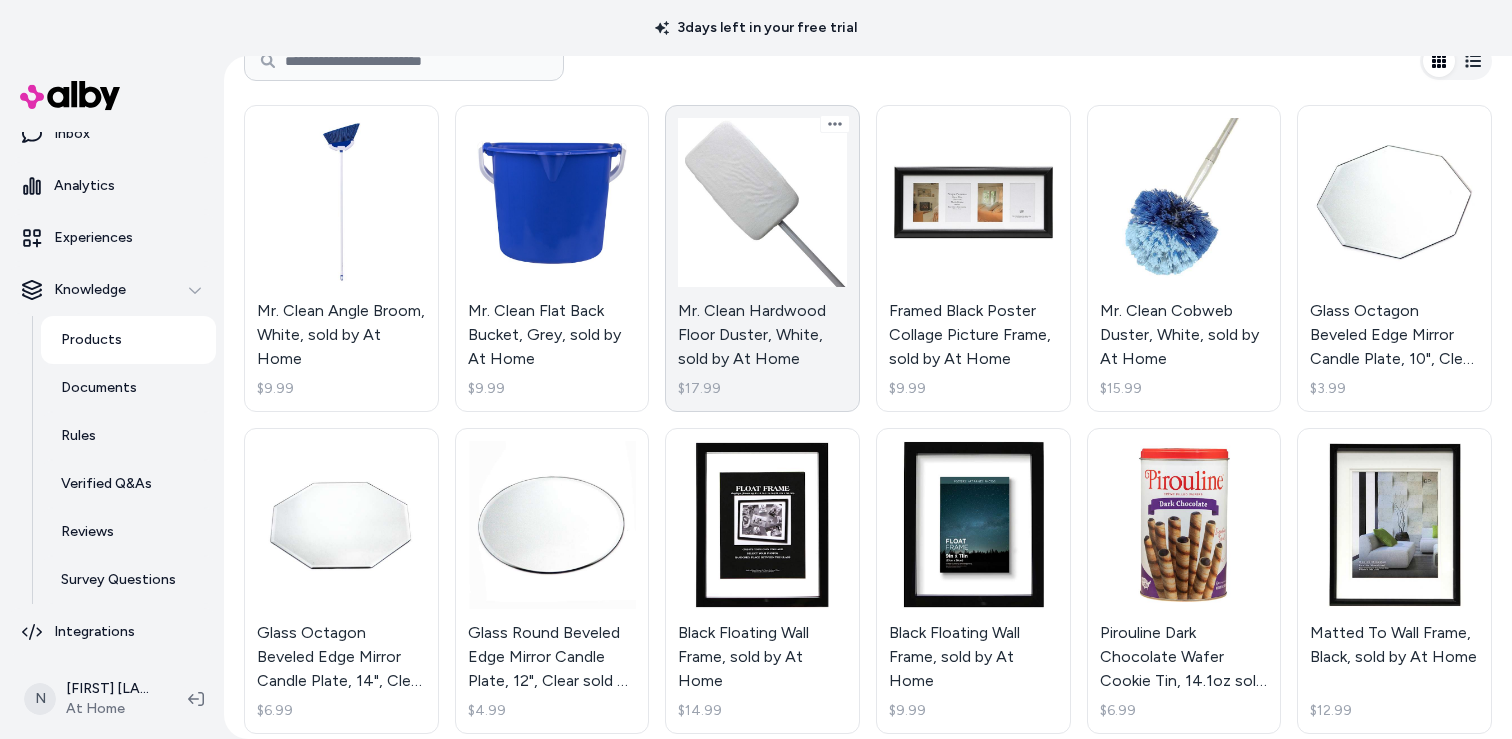 scroll, scrollTop: 0, scrollLeft: 0, axis: both 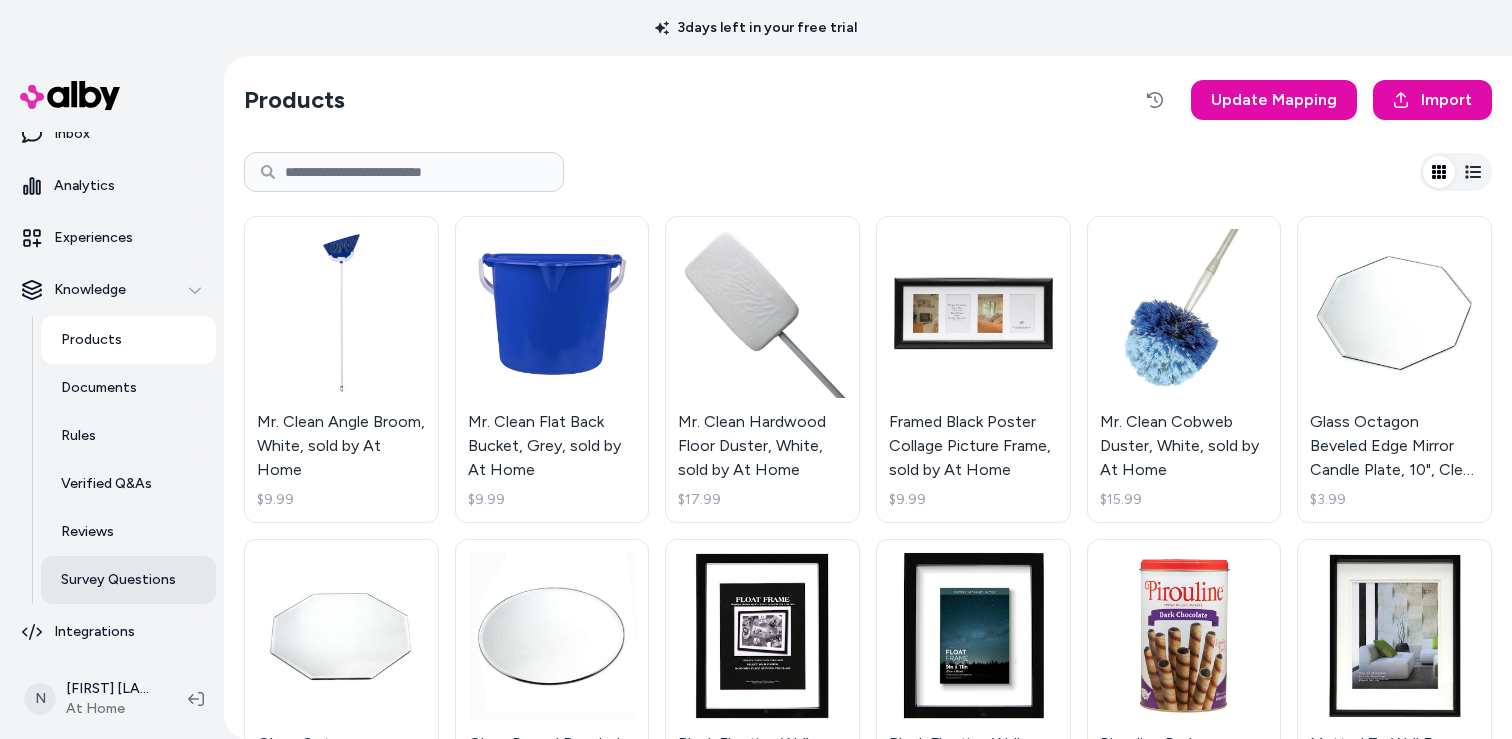 click on "Survey Questions" at bounding box center [118, 580] 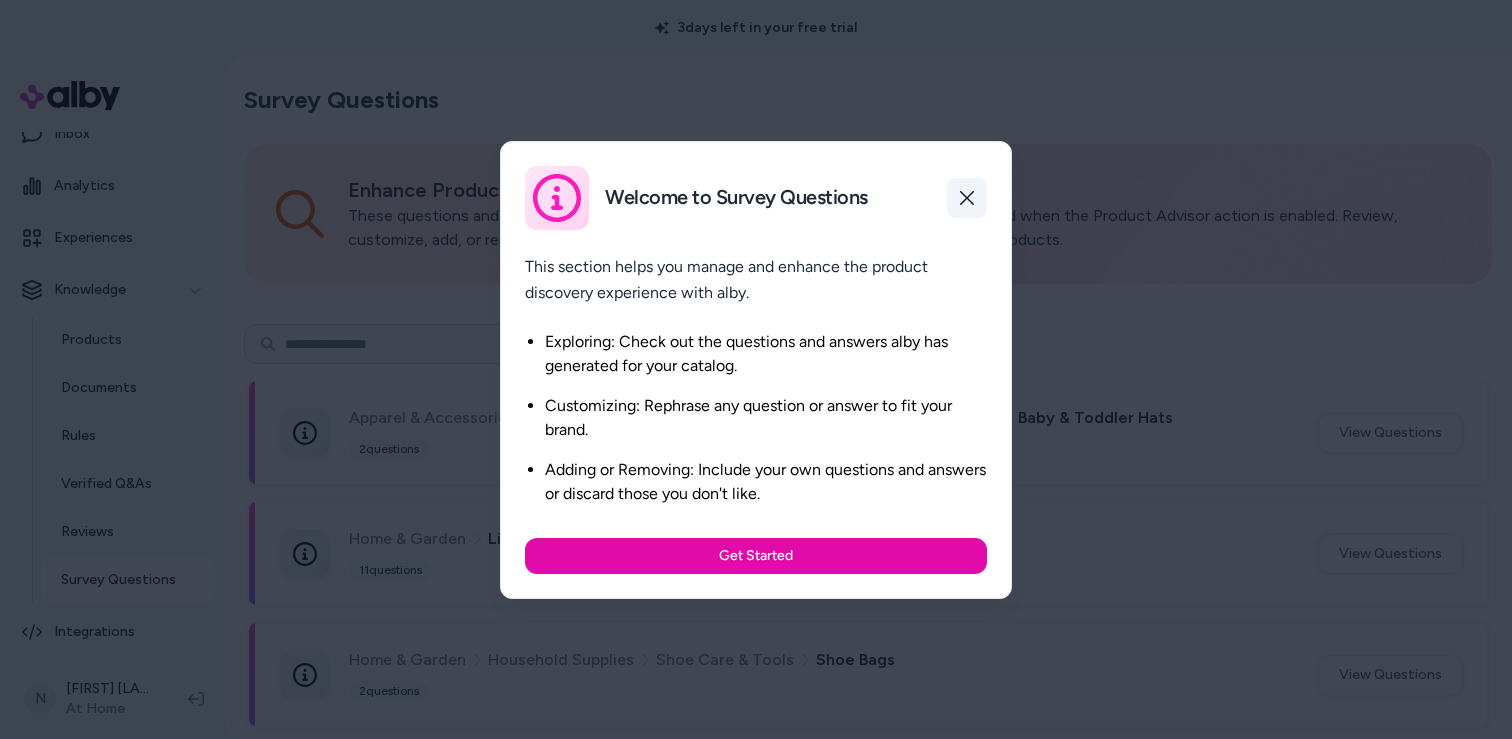 click 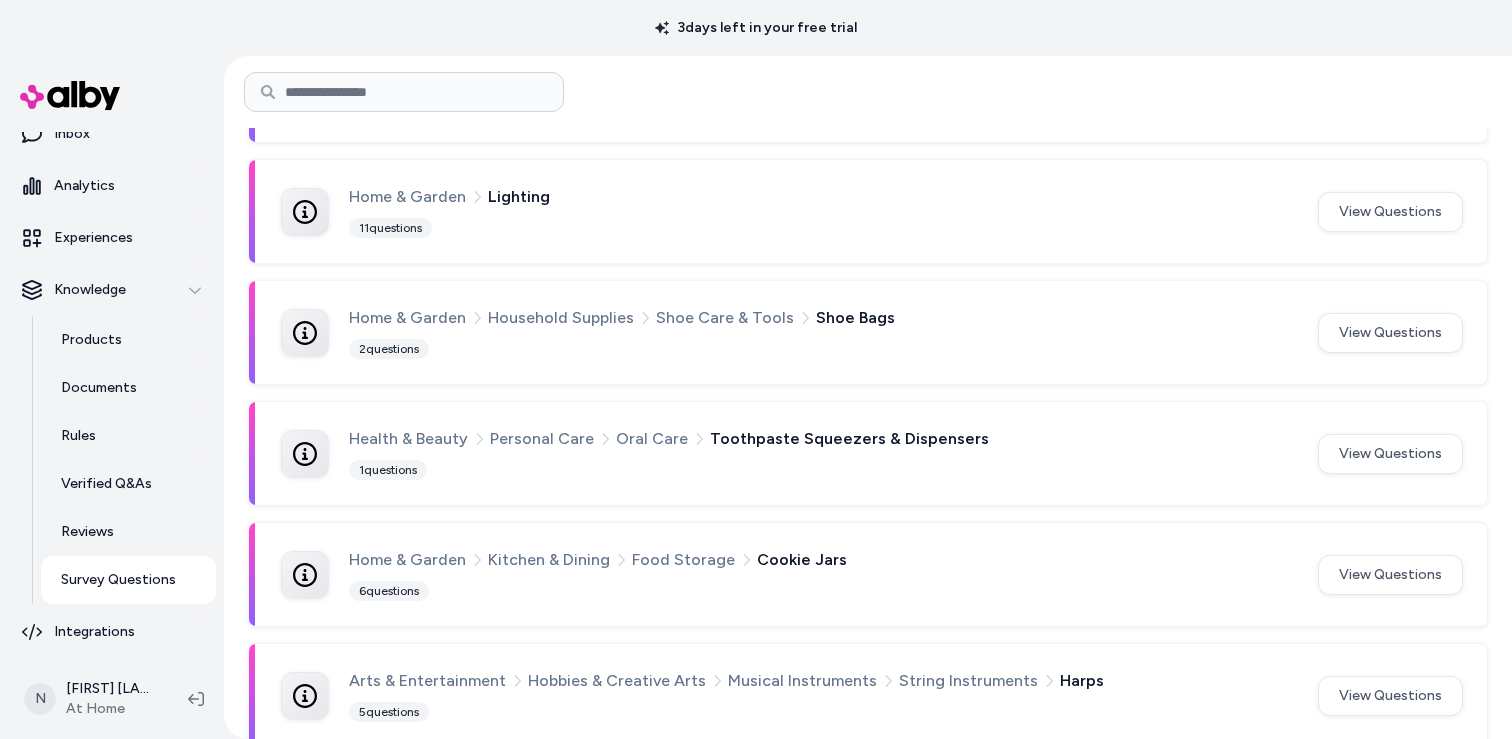 scroll, scrollTop: 358, scrollLeft: 0, axis: vertical 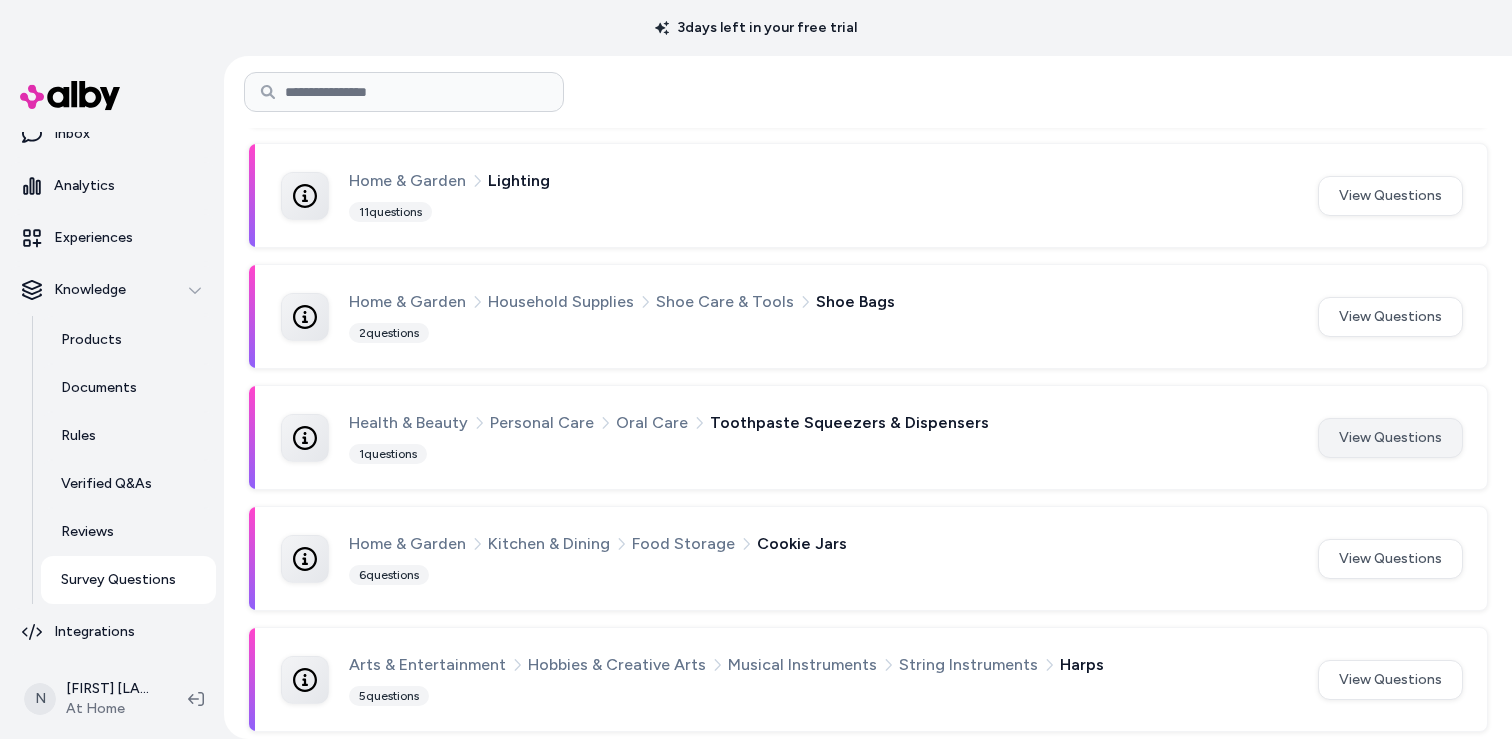 click on "View Questions" at bounding box center (1390, 438) 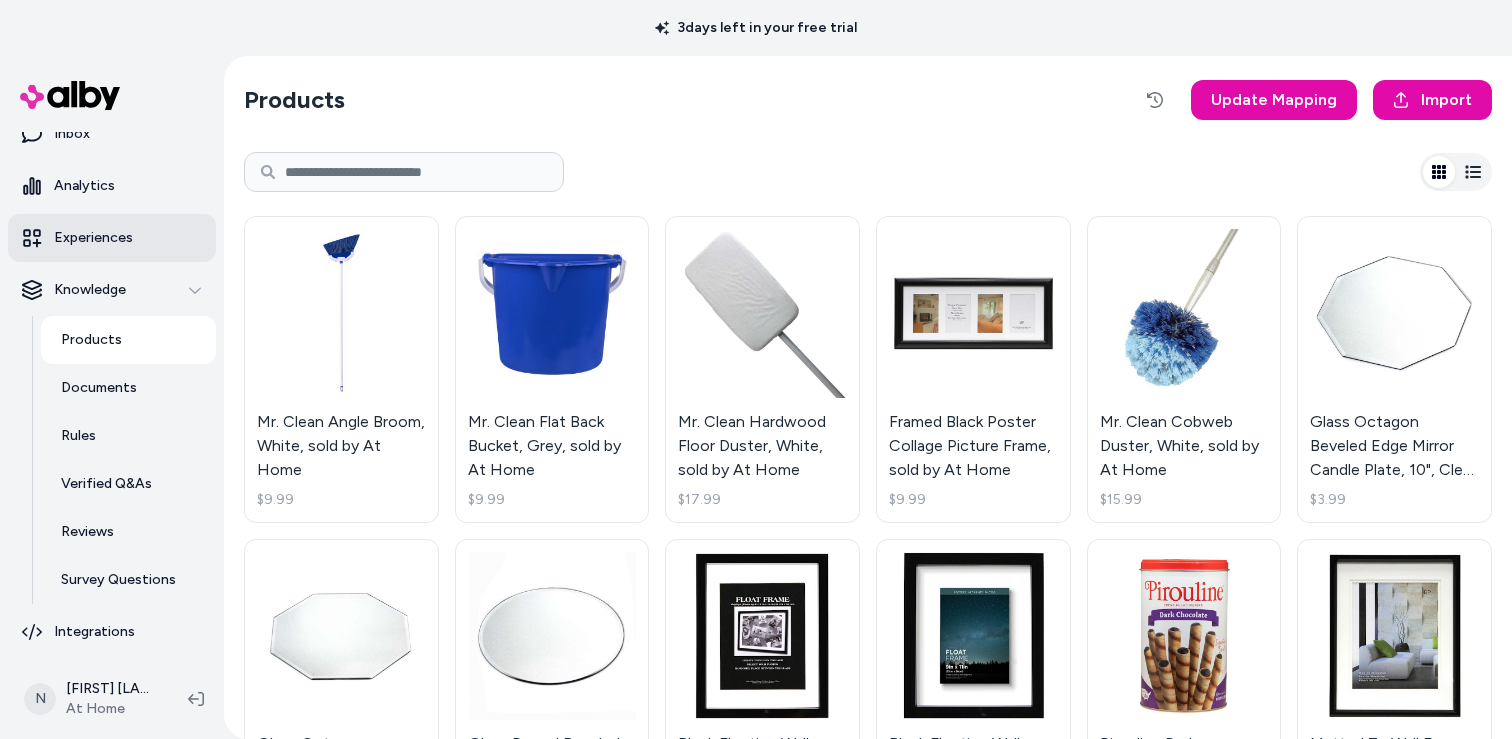 click on "Experiences" at bounding box center [93, 238] 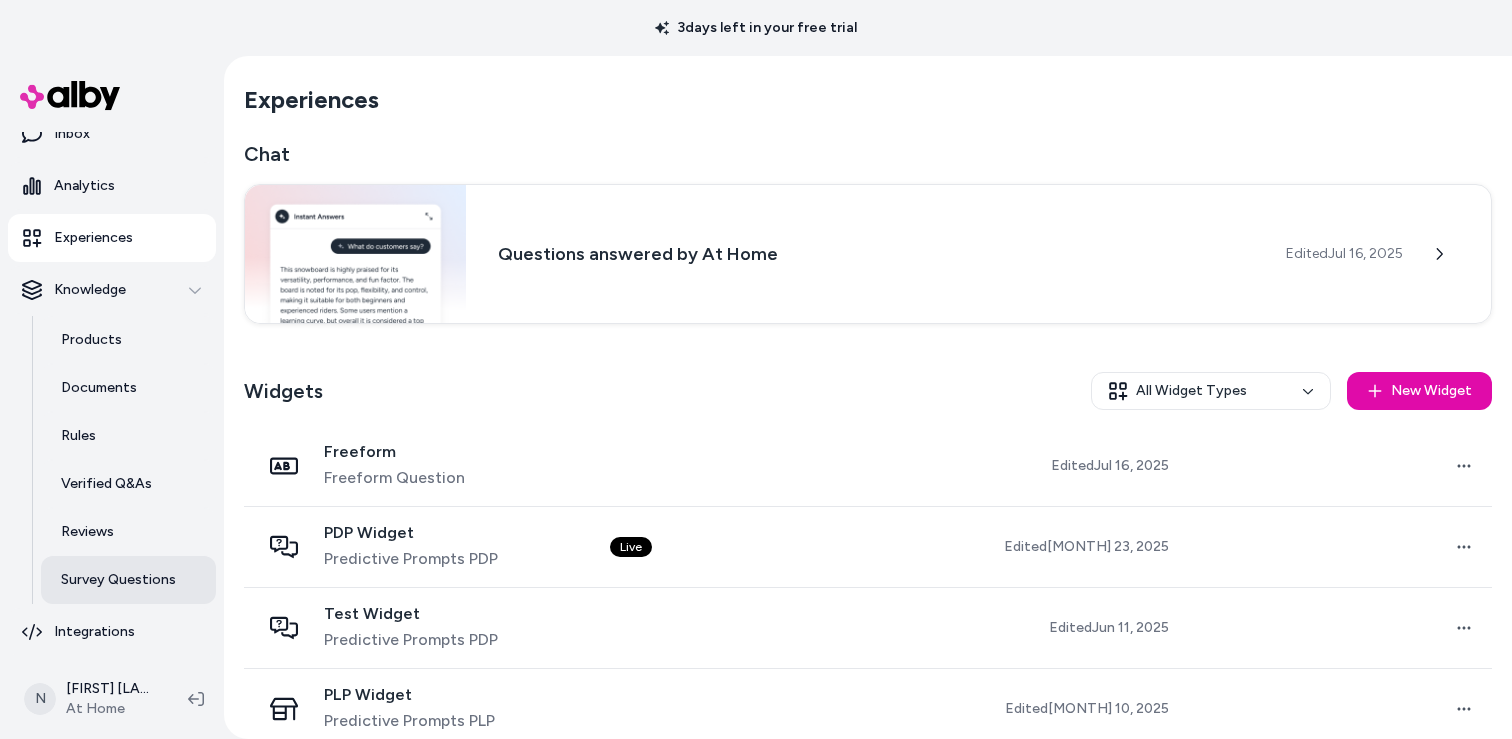 click on "Survey Questions" at bounding box center [118, 580] 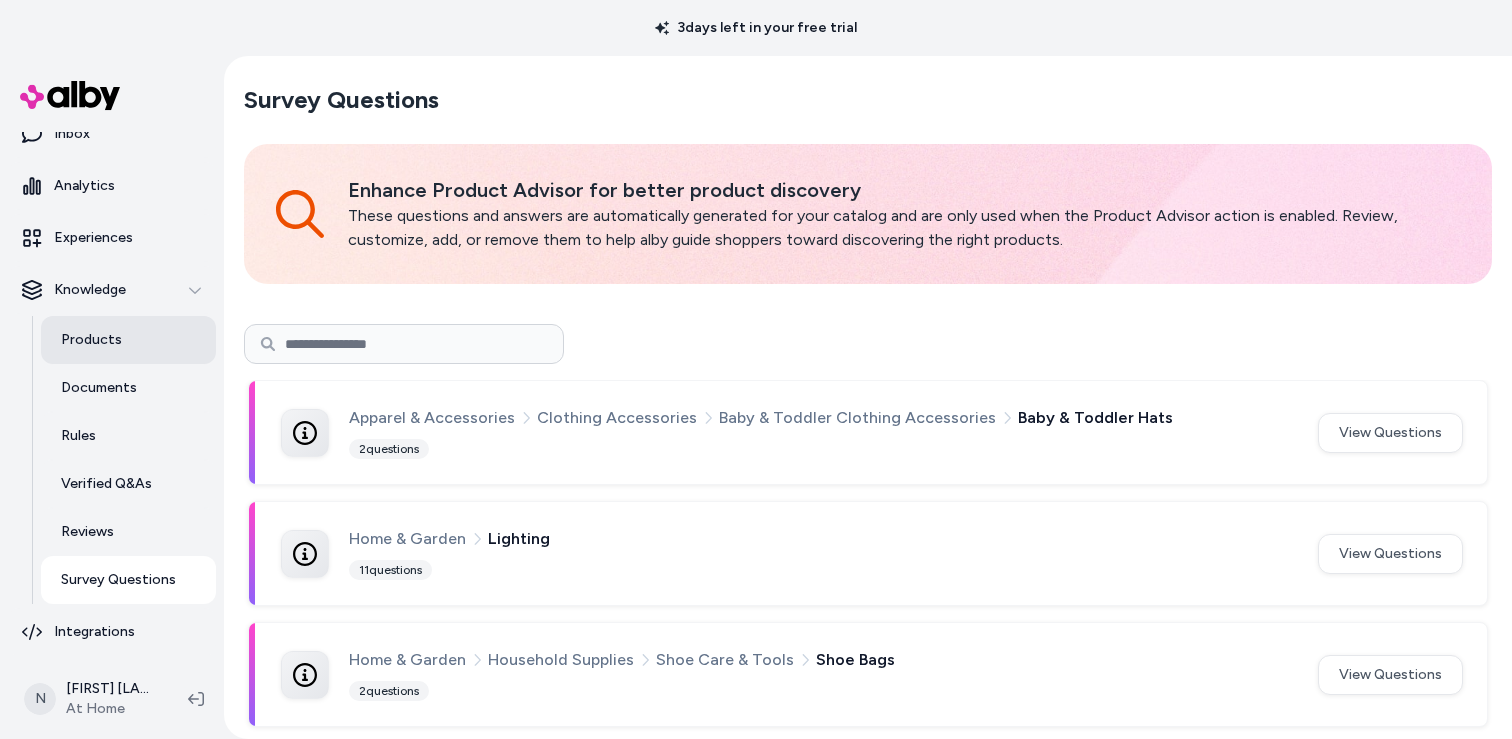 click on "Products" at bounding box center (91, 340) 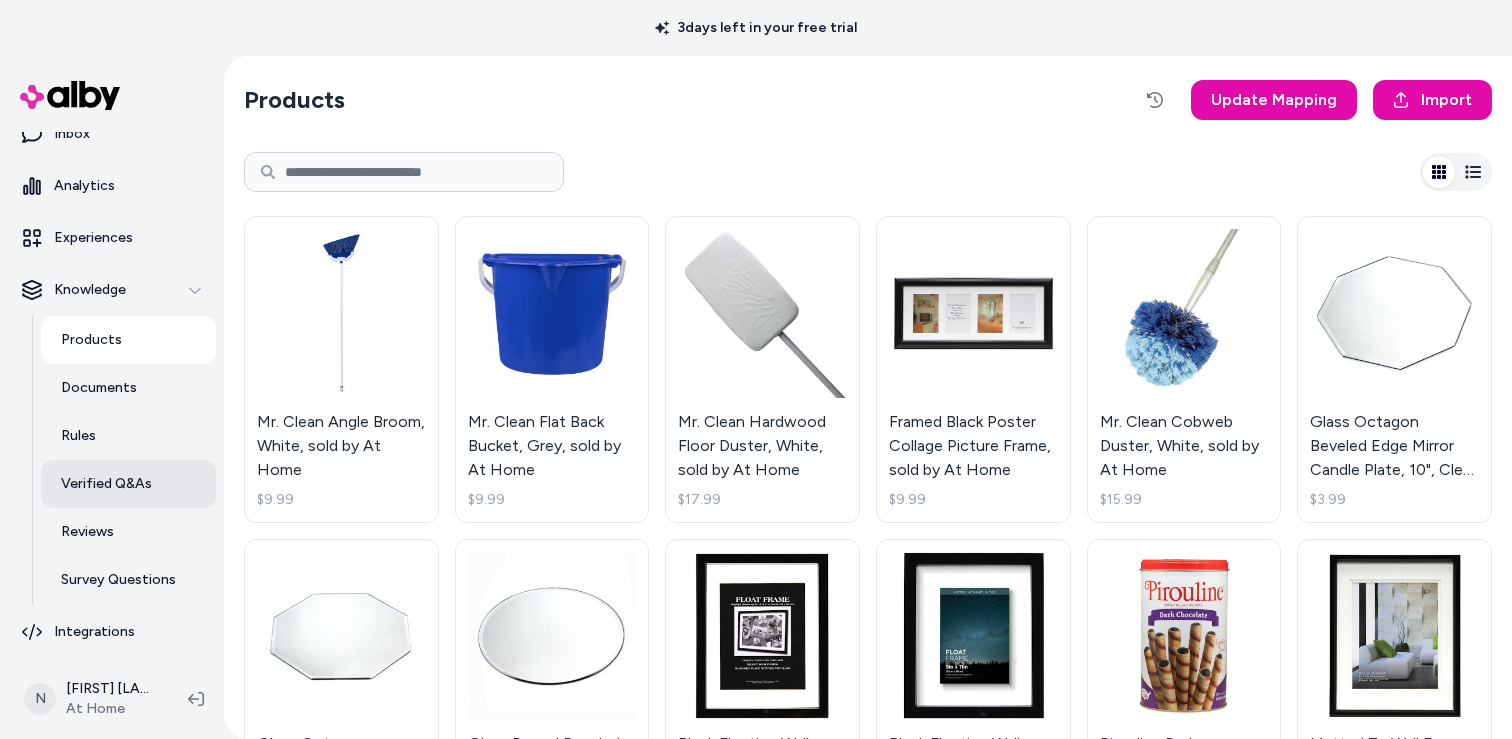 click on "Verified Q&As" at bounding box center [106, 484] 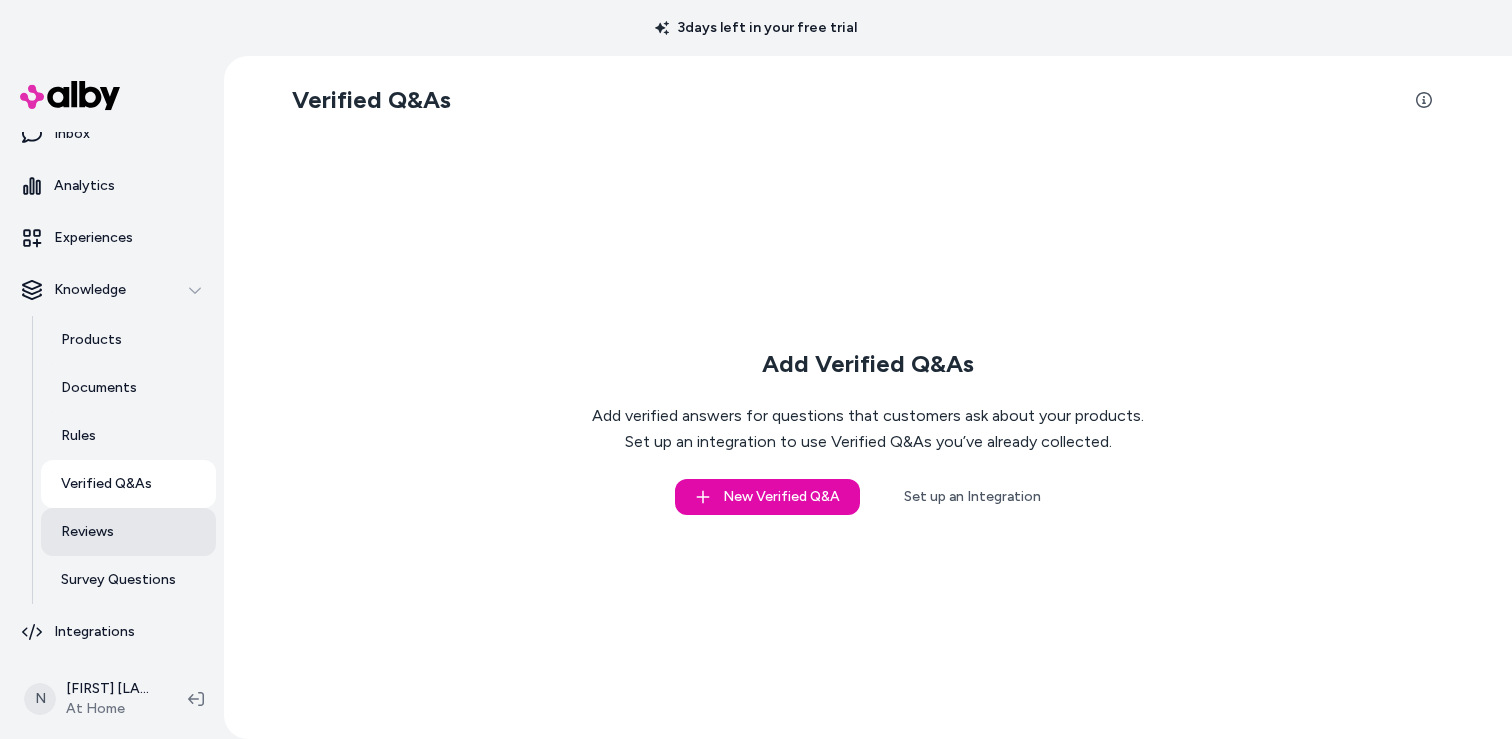 click on "Reviews" at bounding box center [128, 532] 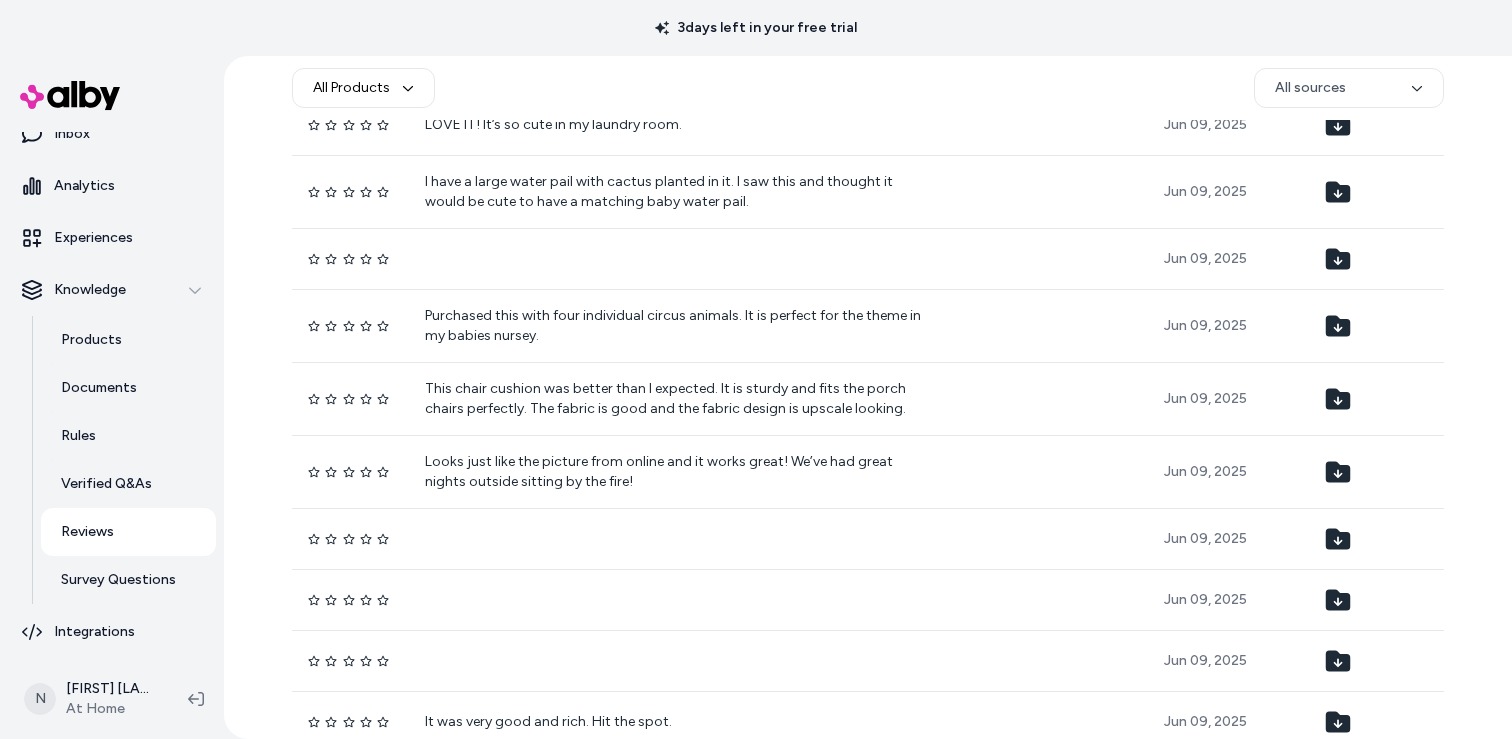 scroll, scrollTop: 0, scrollLeft: 0, axis: both 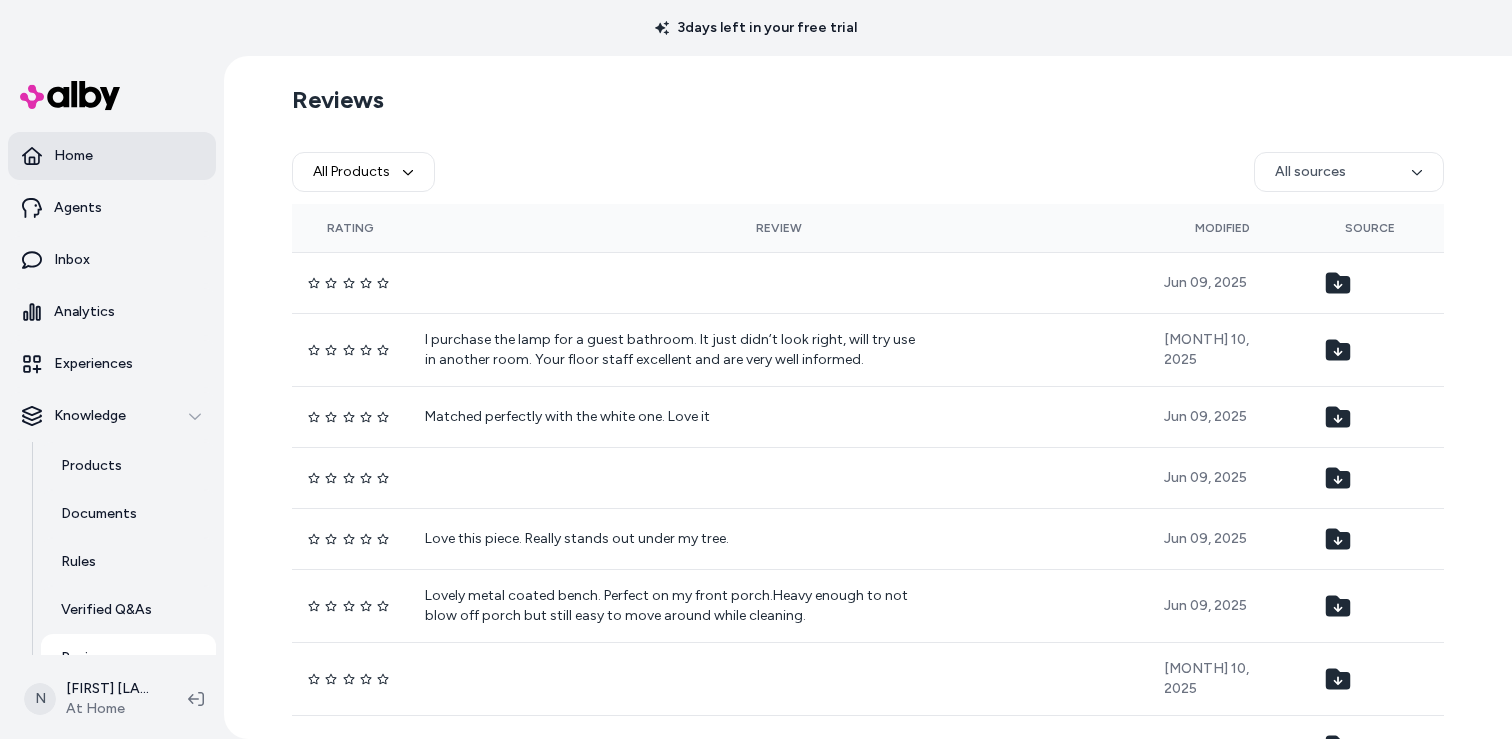 click on "Home" at bounding box center [112, 156] 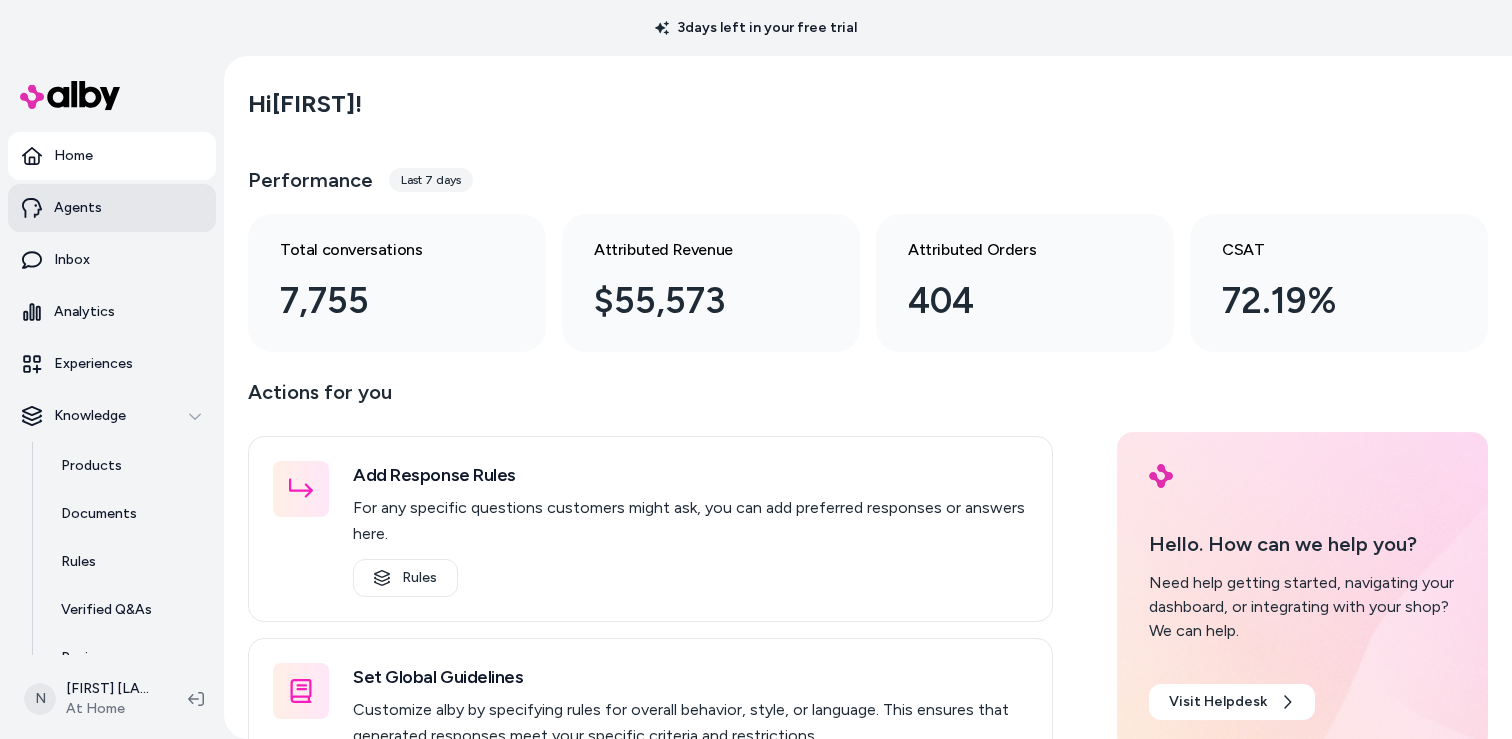 click on "Agents" at bounding box center (112, 208) 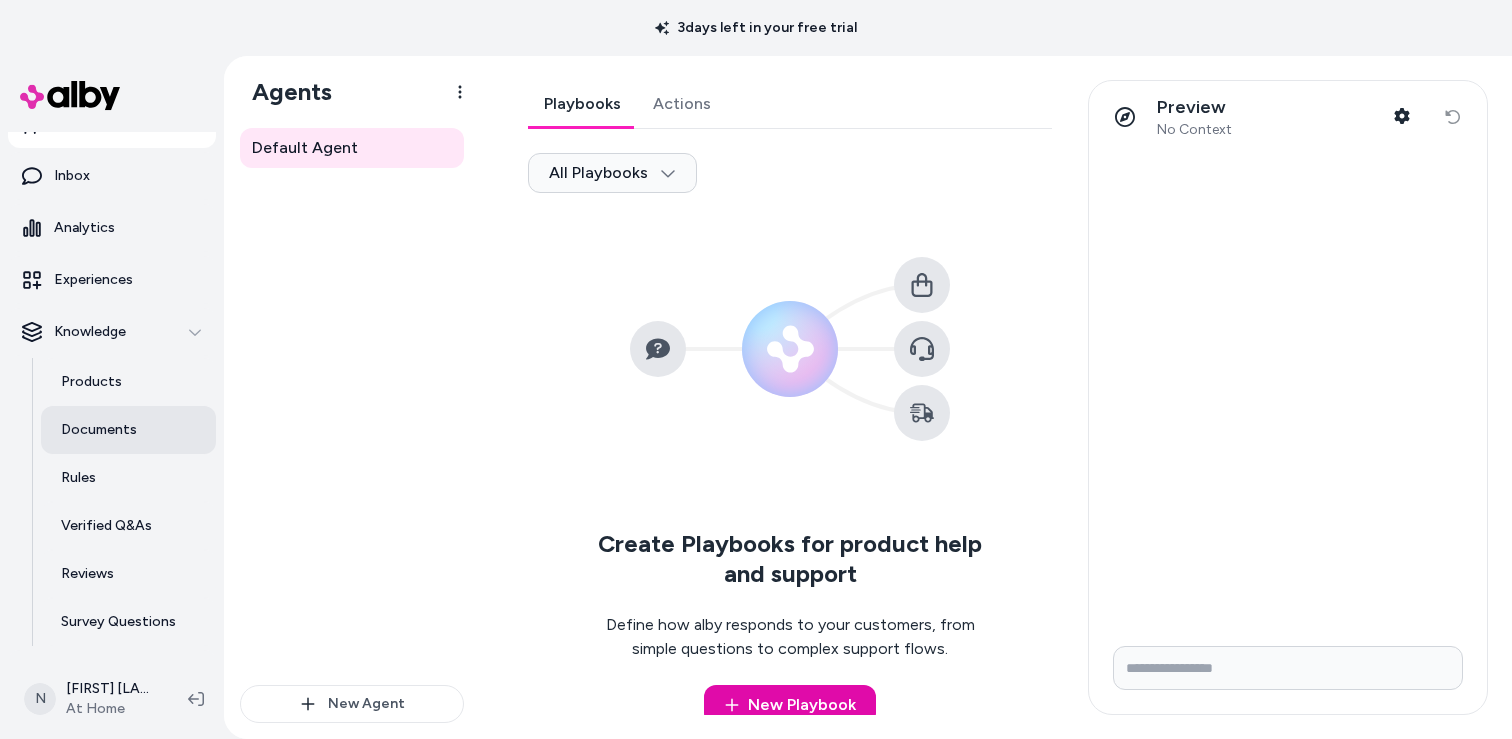 scroll, scrollTop: 127, scrollLeft: 0, axis: vertical 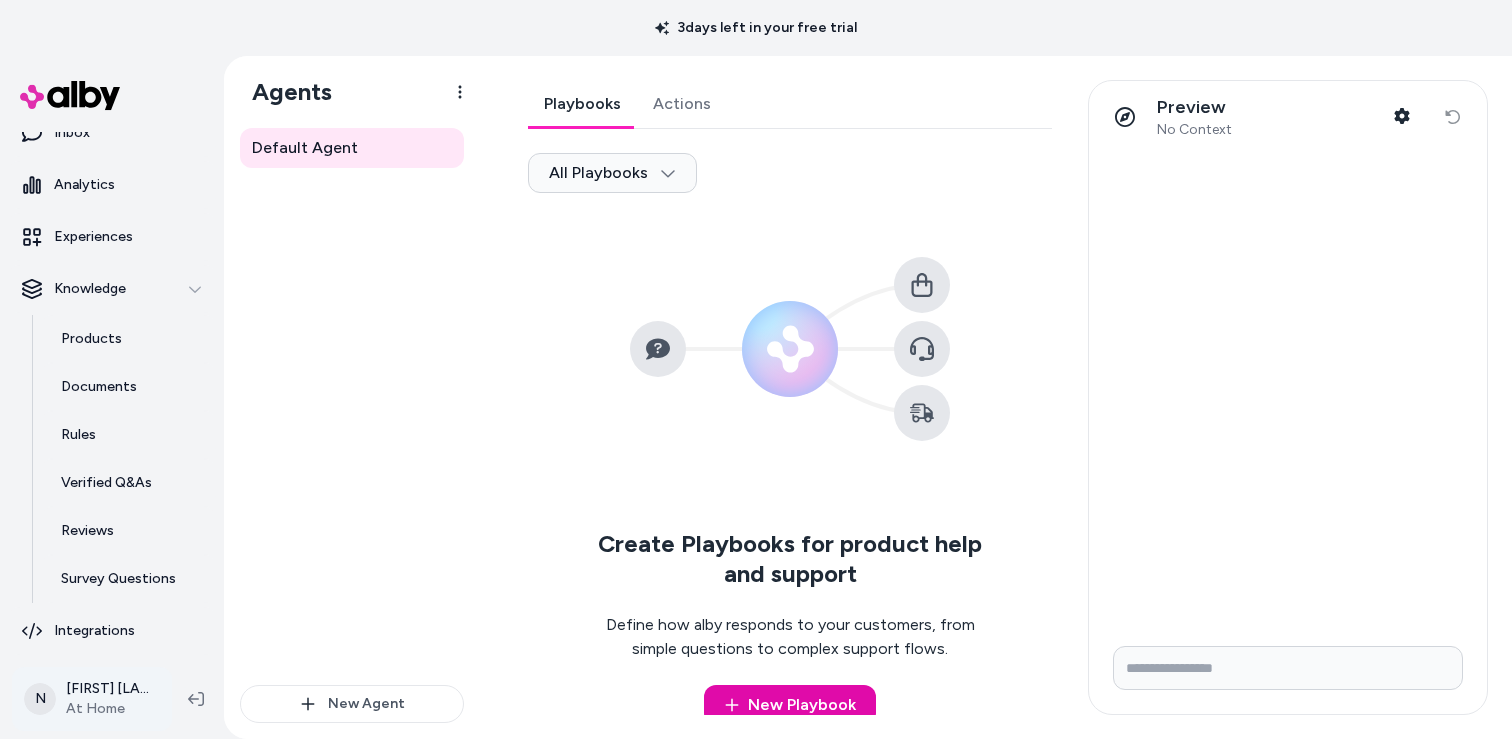 click on "3  days left in your free trial Home Agents Inbox Analytics Experiences Knowledge Products Documents Rules Verified Q&As Reviews Survey Questions Integrations N Nicole Dallar-Malburg At Home Agents Default Agent New Agent Default Agent Playbooks Actions All Playbooks Create Playbooks for product help and support Define how alby responds to your customers, from simple questions to complex support flows. New Playbook Preview No Context Shopper Context Reset conversation" at bounding box center [756, 369] 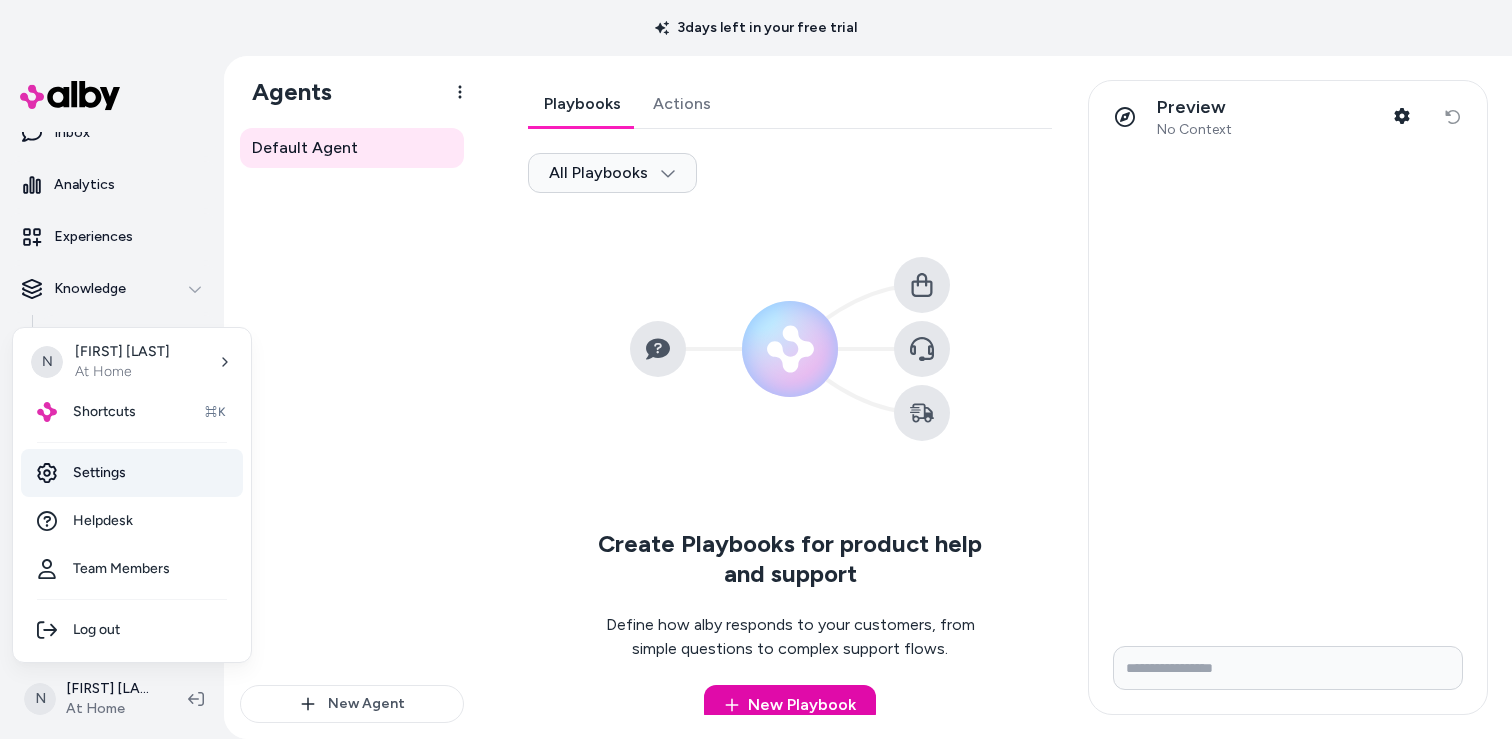 click on "Settings" at bounding box center [132, 473] 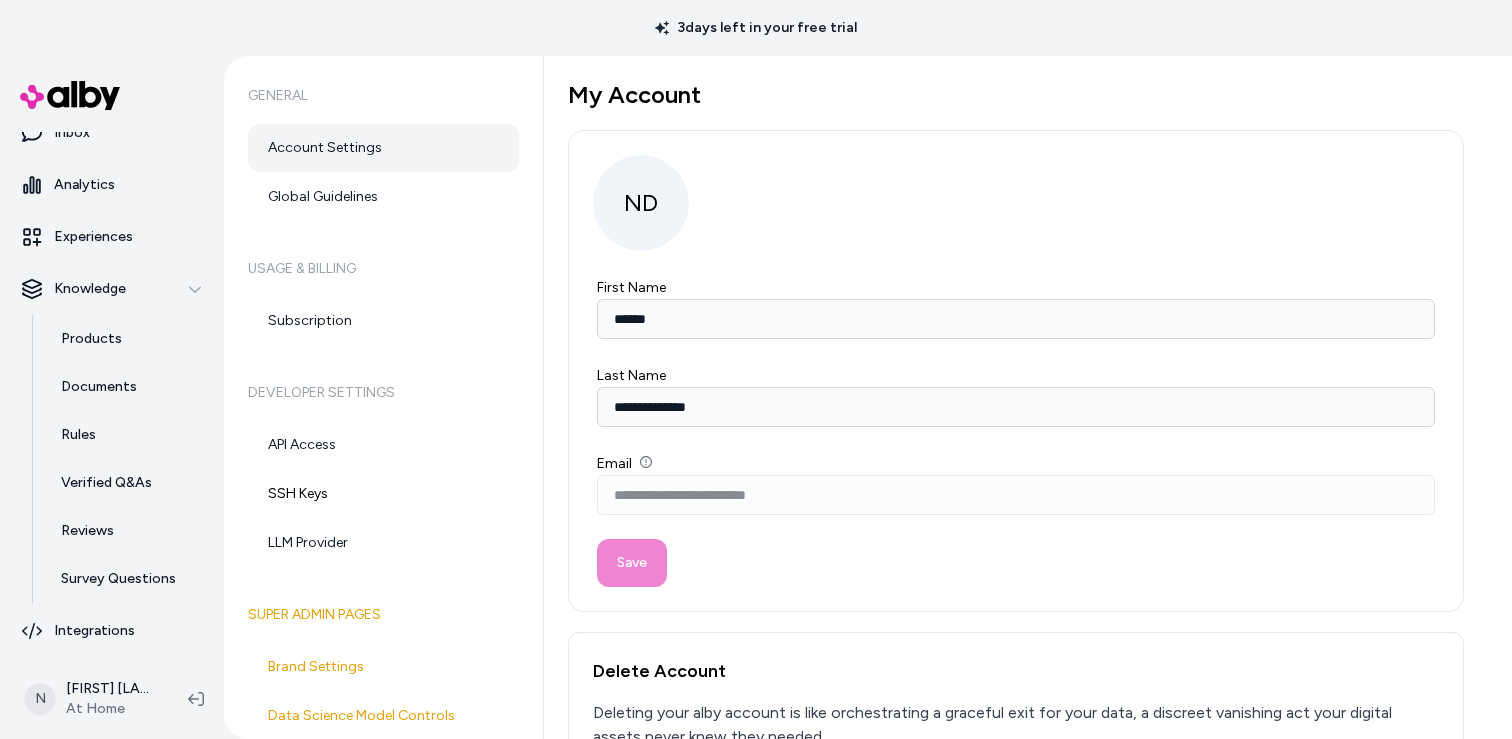 scroll, scrollTop: 1, scrollLeft: 0, axis: vertical 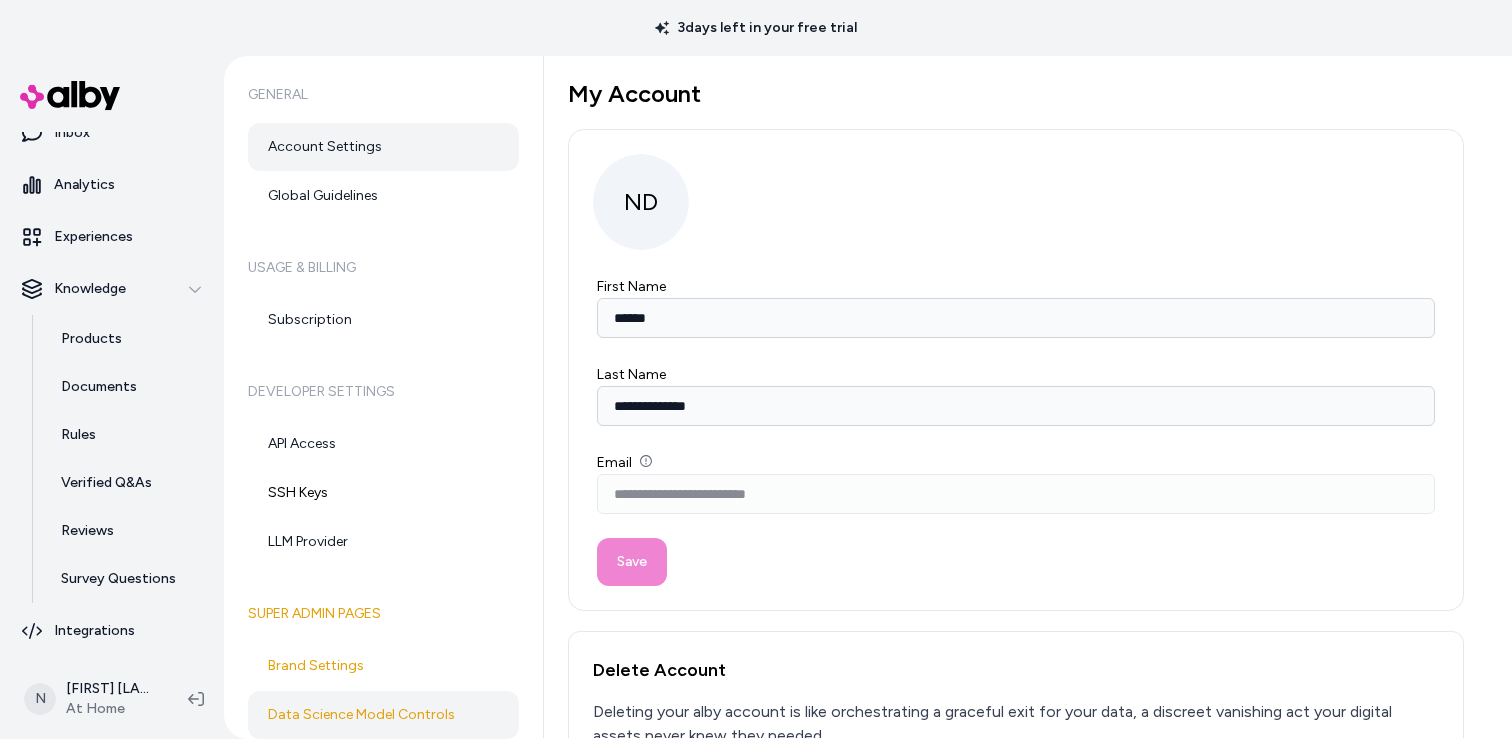 click on "Data Science Model Controls" at bounding box center [383, 715] 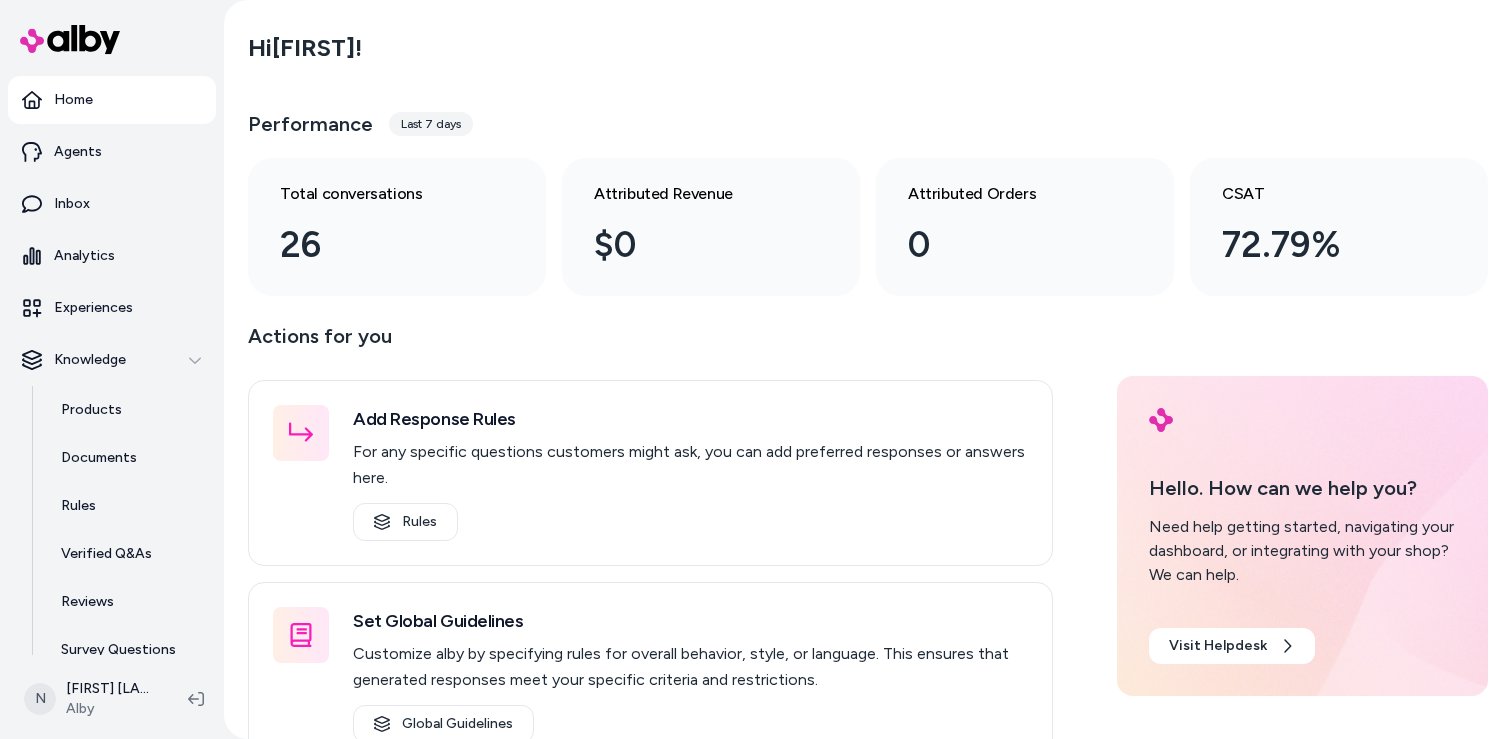 scroll, scrollTop: 0, scrollLeft: 0, axis: both 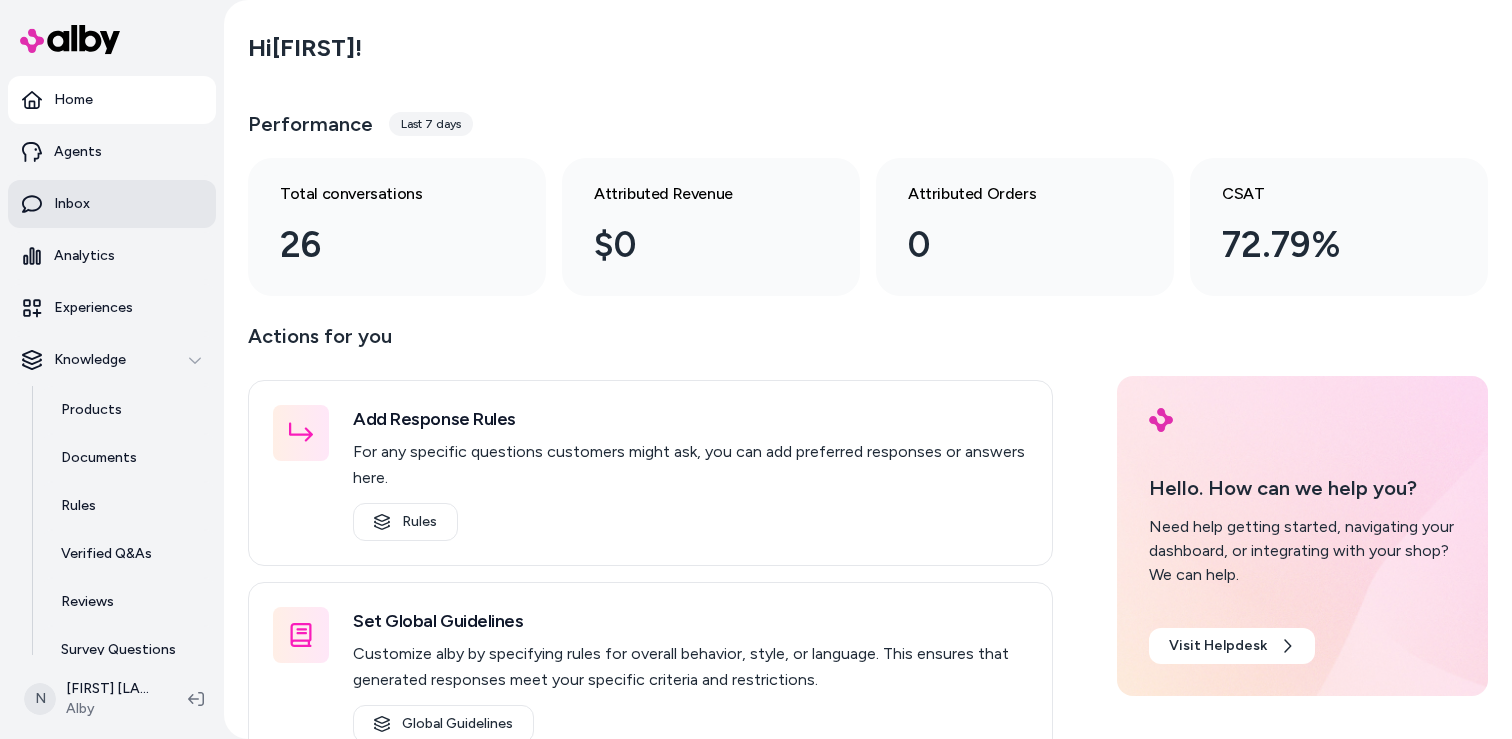click on "Inbox" at bounding box center (112, 204) 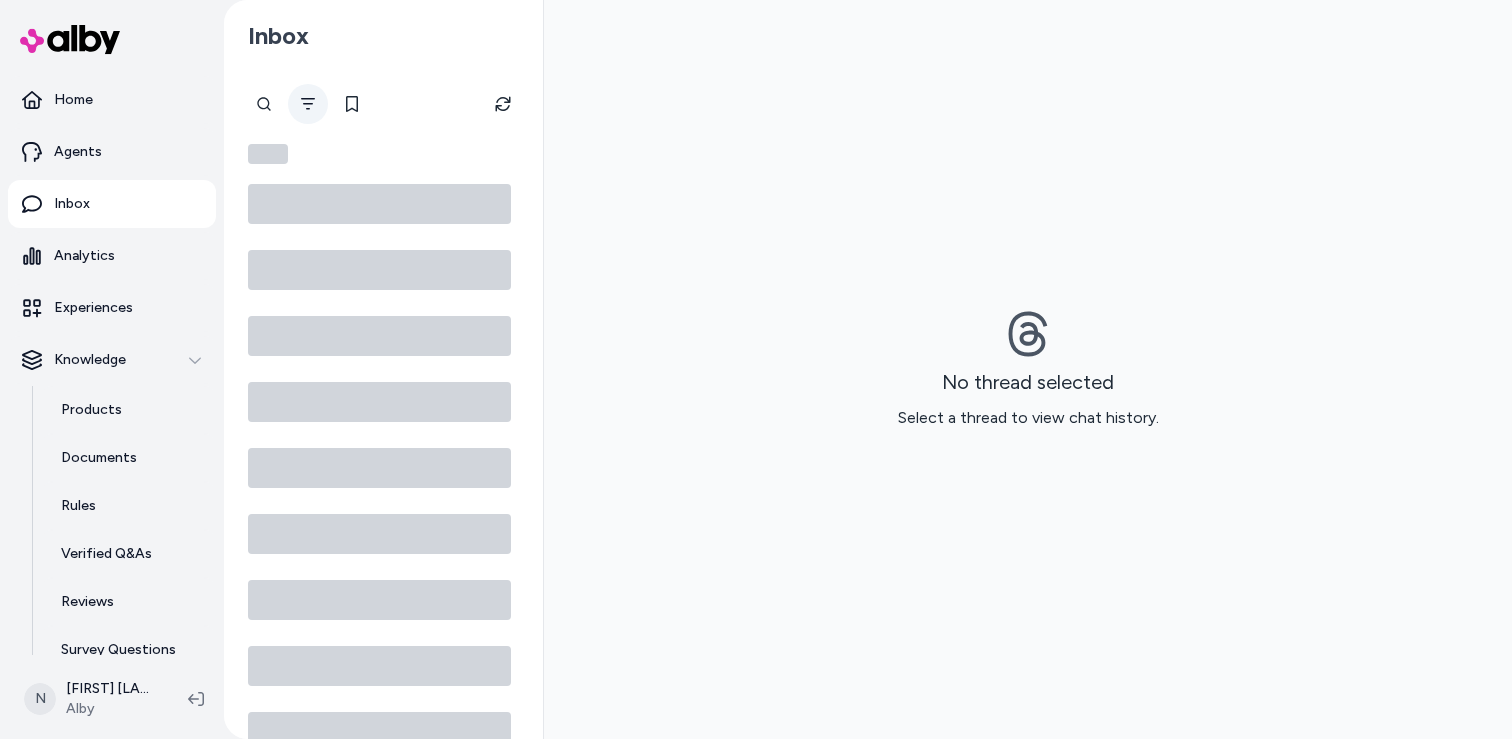 click at bounding box center (308, 104) 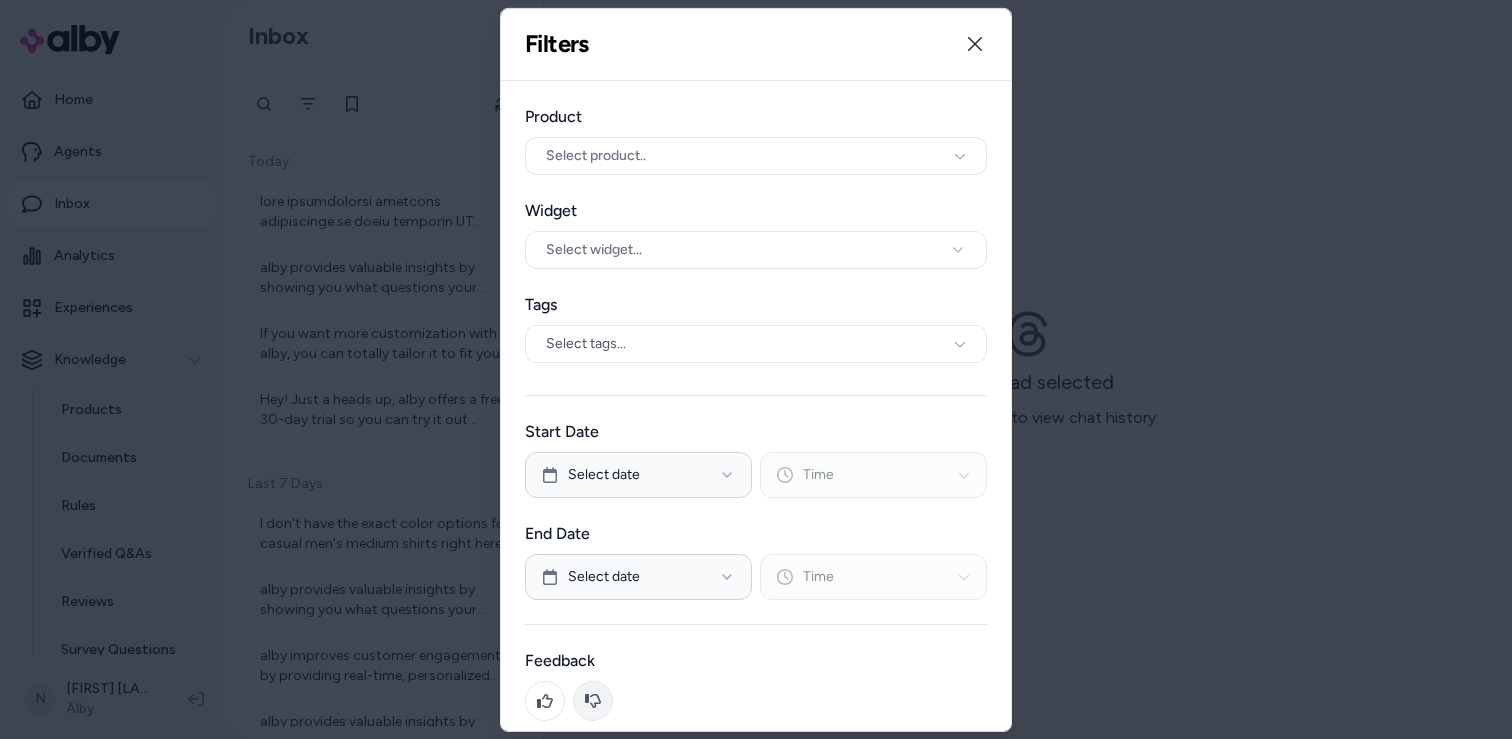 click 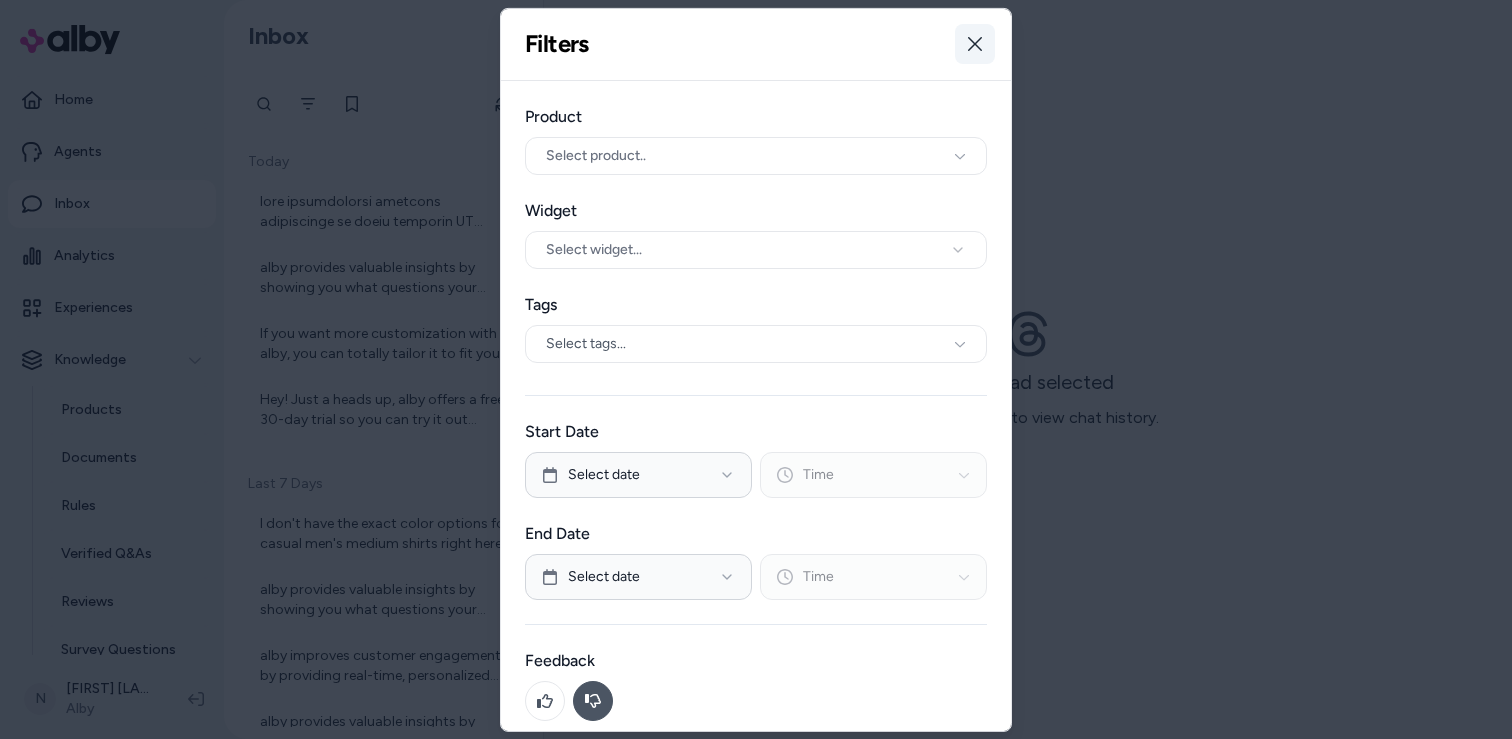 click 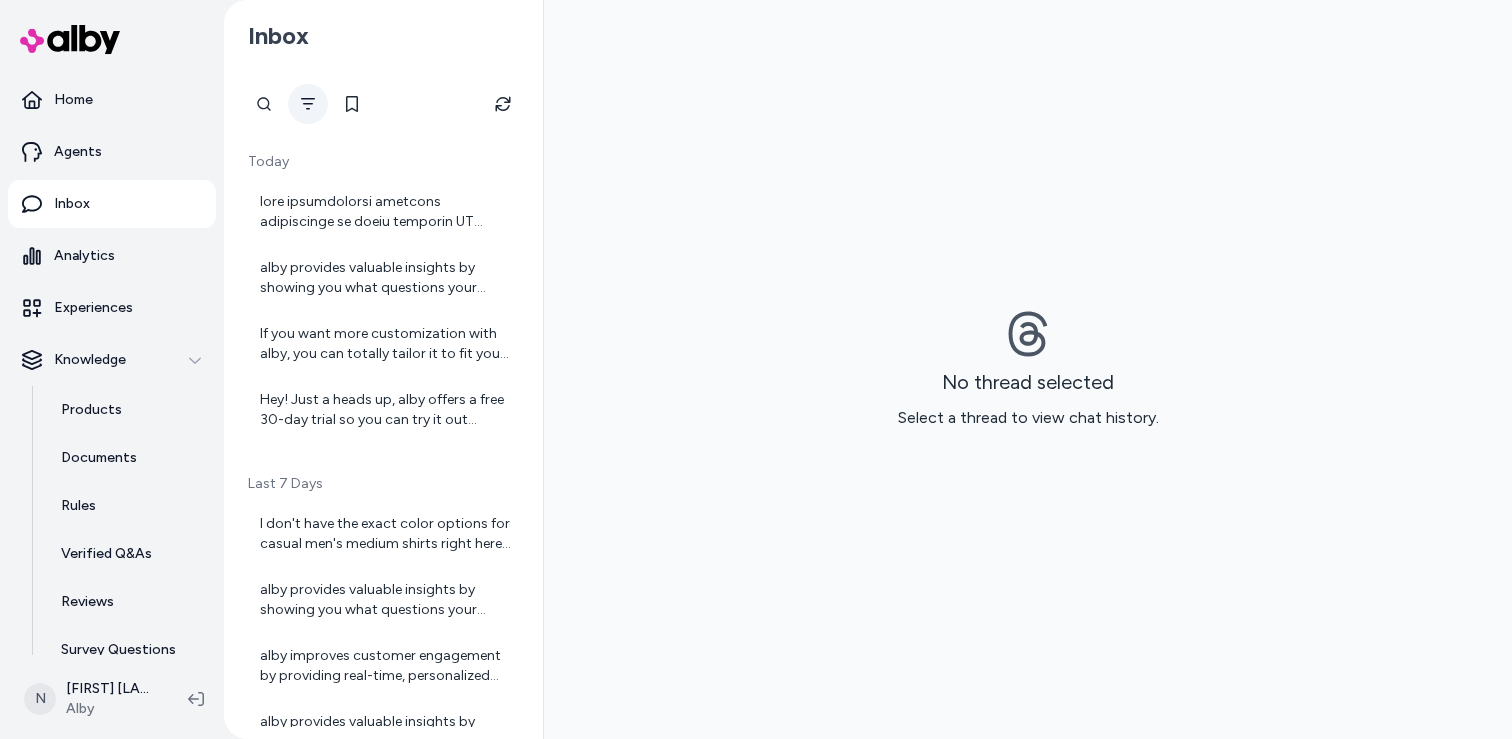 click 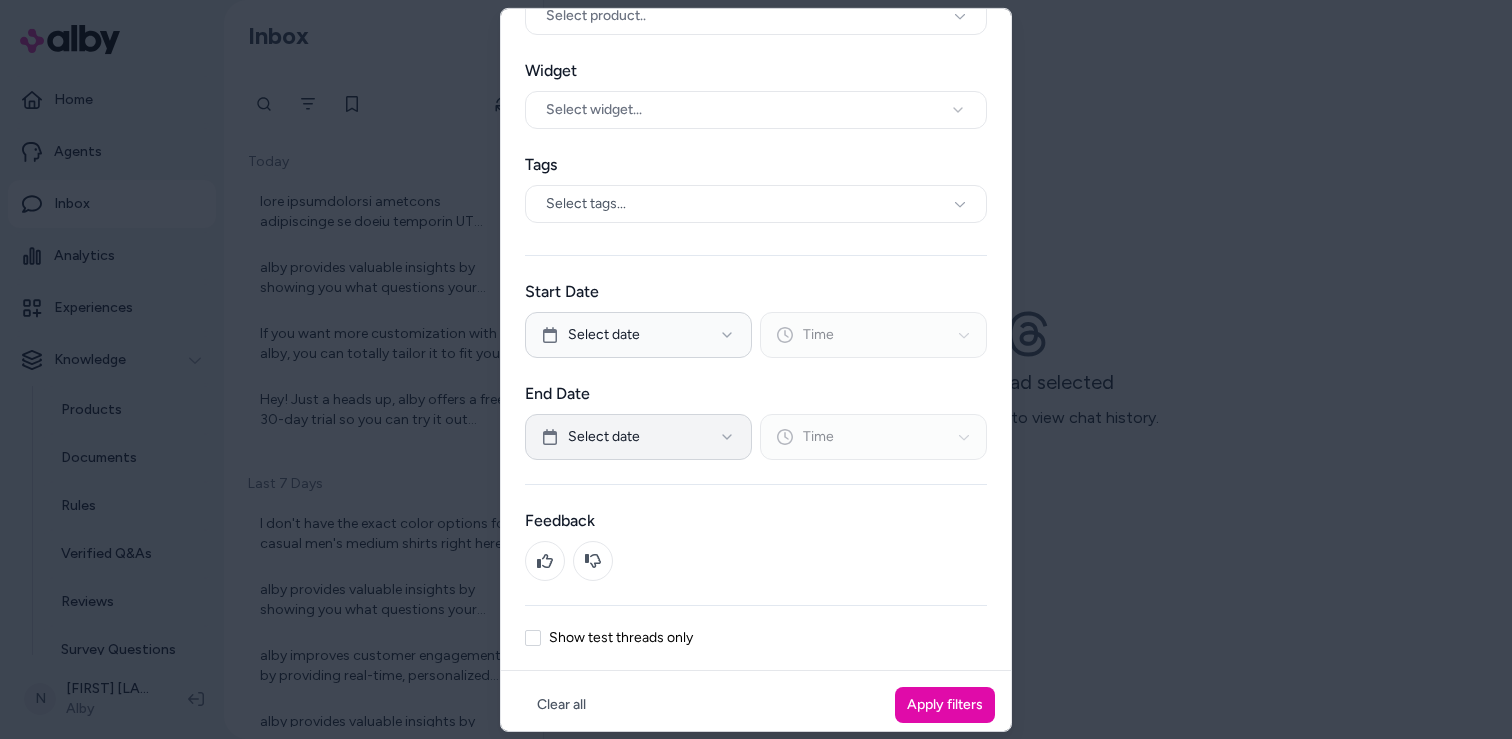 scroll, scrollTop: 148, scrollLeft: 0, axis: vertical 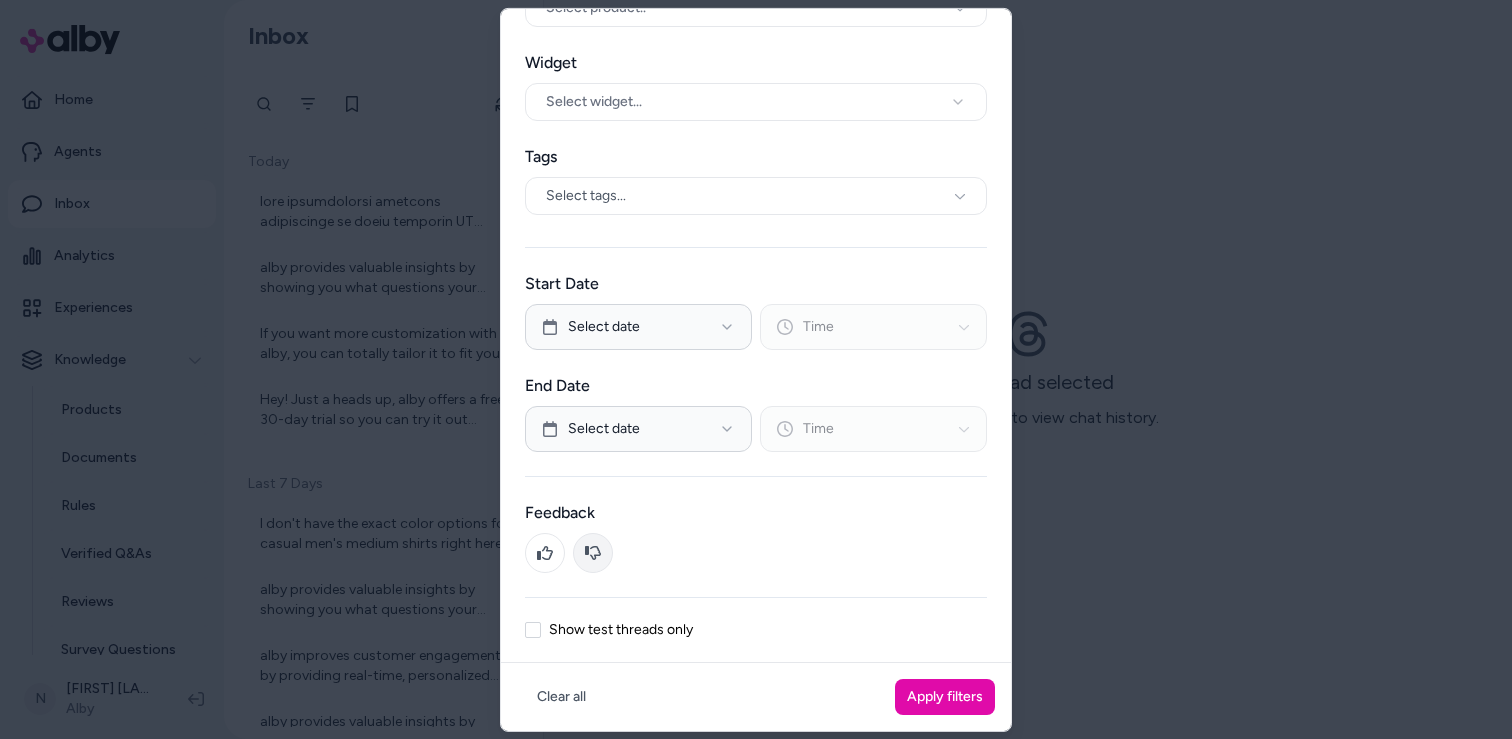 click at bounding box center [593, 552] 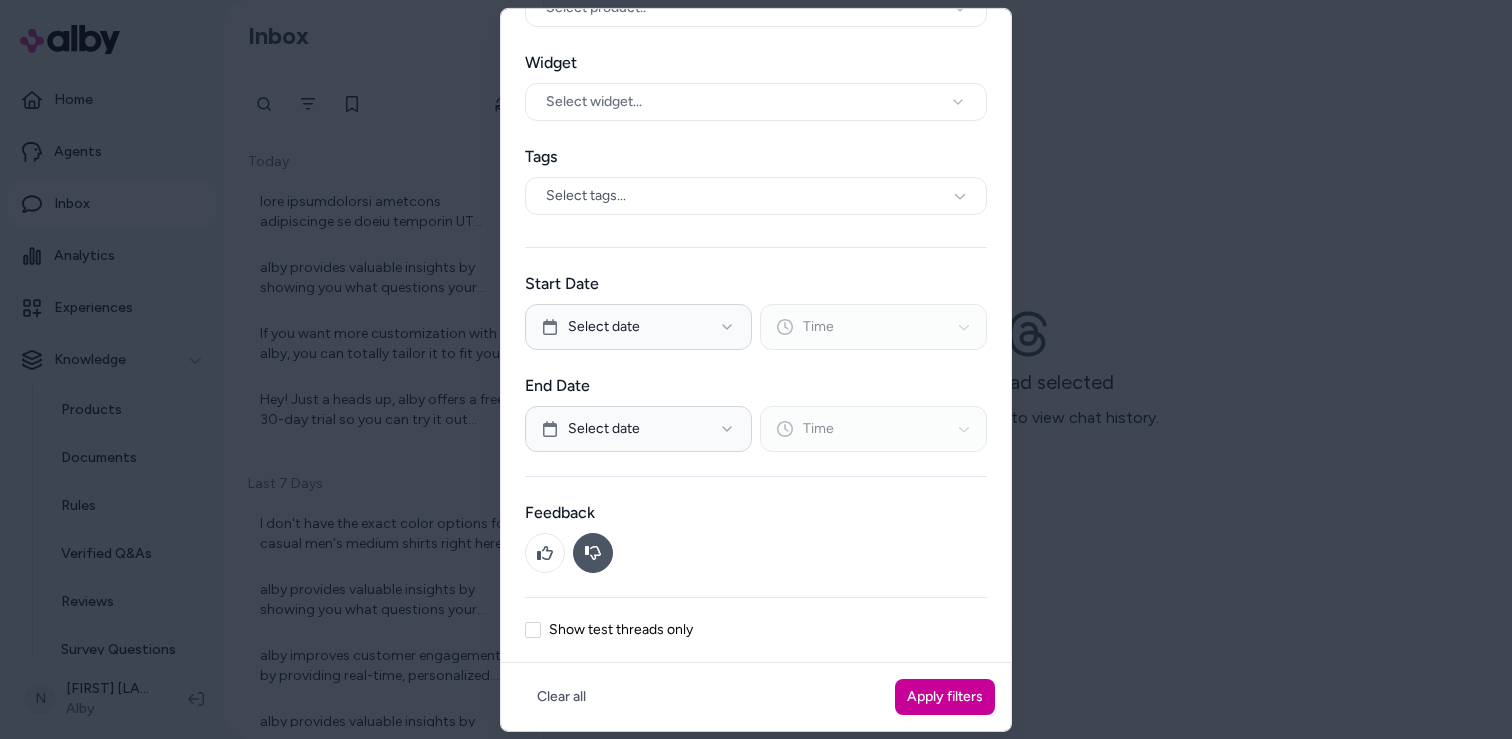 click on "Apply filters" at bounding box center [945, 696] 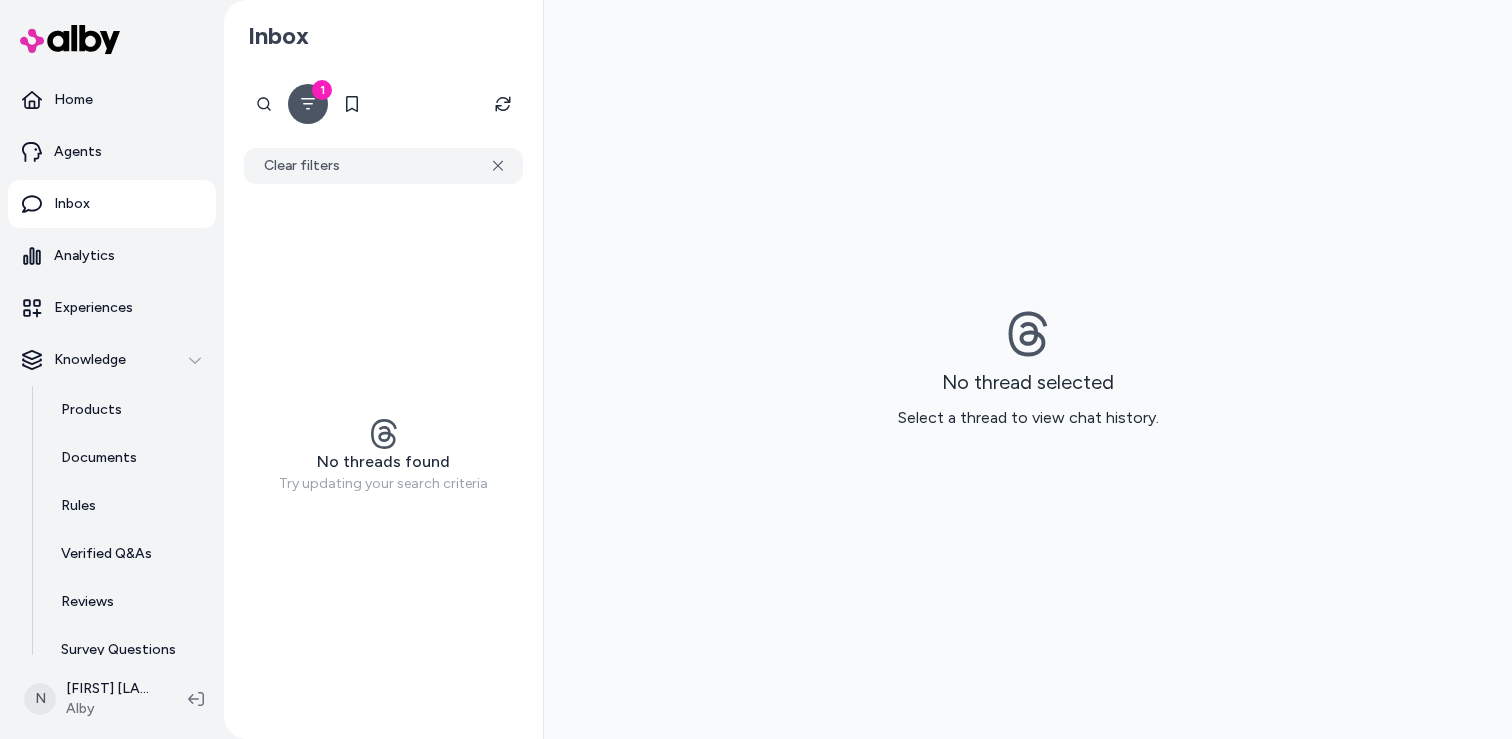 click on "Clear filters" at bounding box center (383, 154) 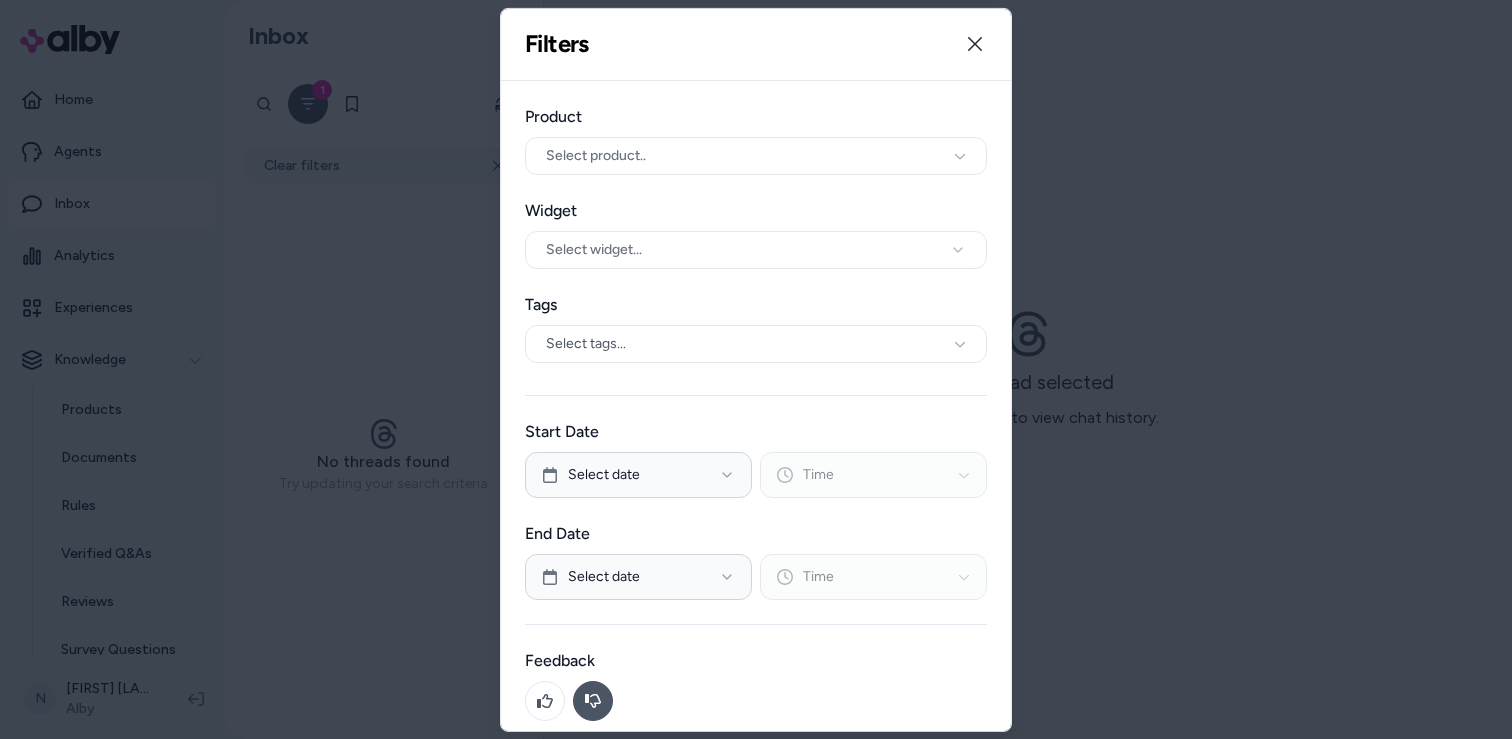 click 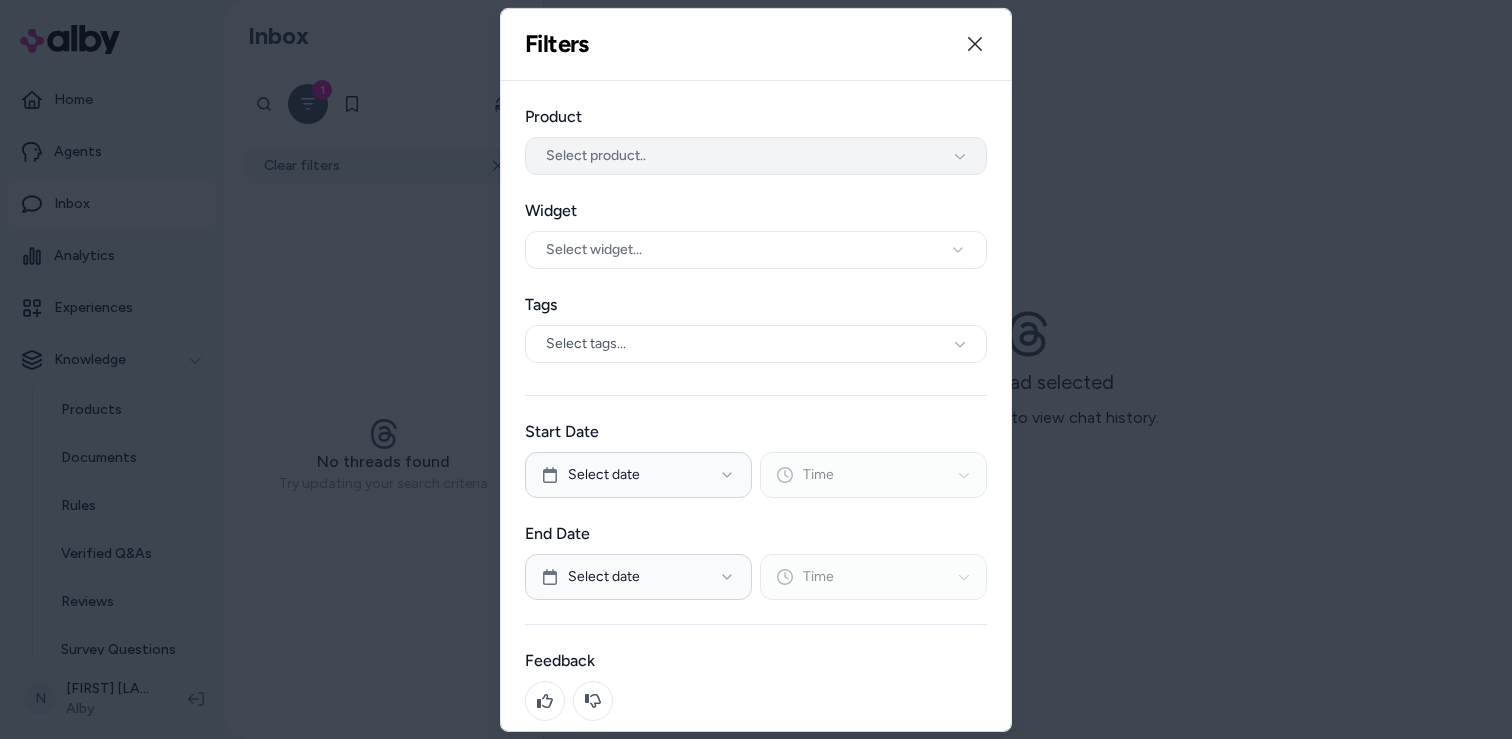 click on "Select product.." at bounding box center [756, 155] 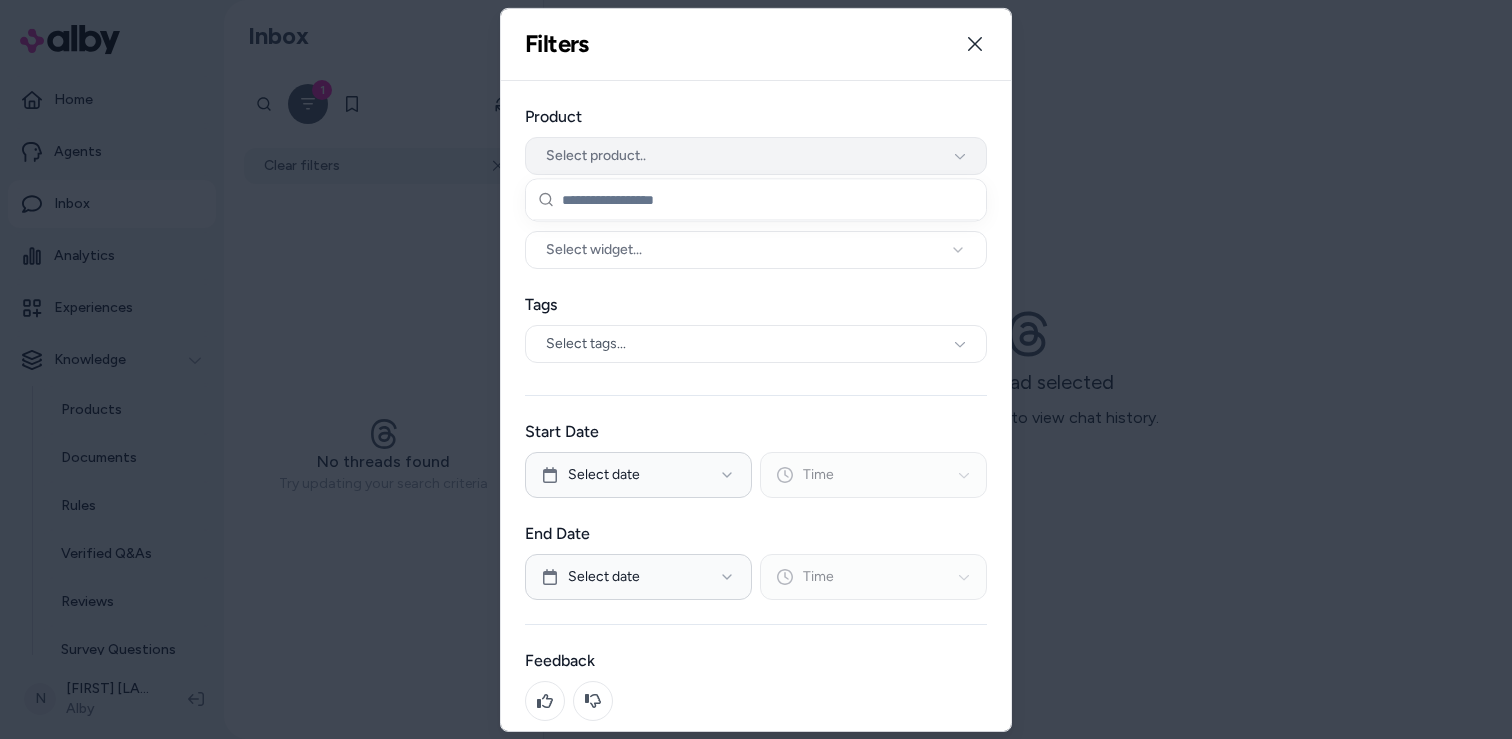 click on "Select product.." at bounding box center [756, 155] 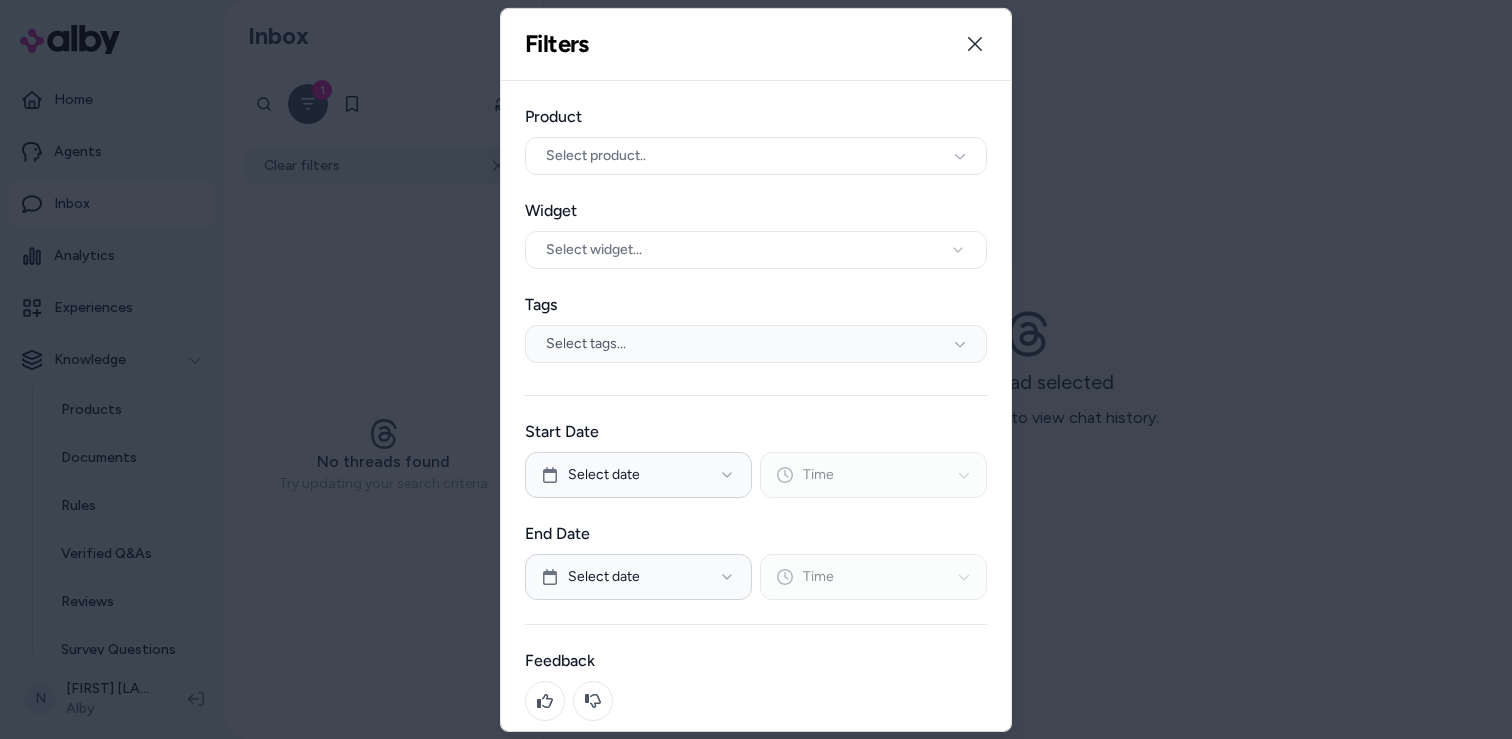 click on "Select tags..." at bounding box center (756, 343) 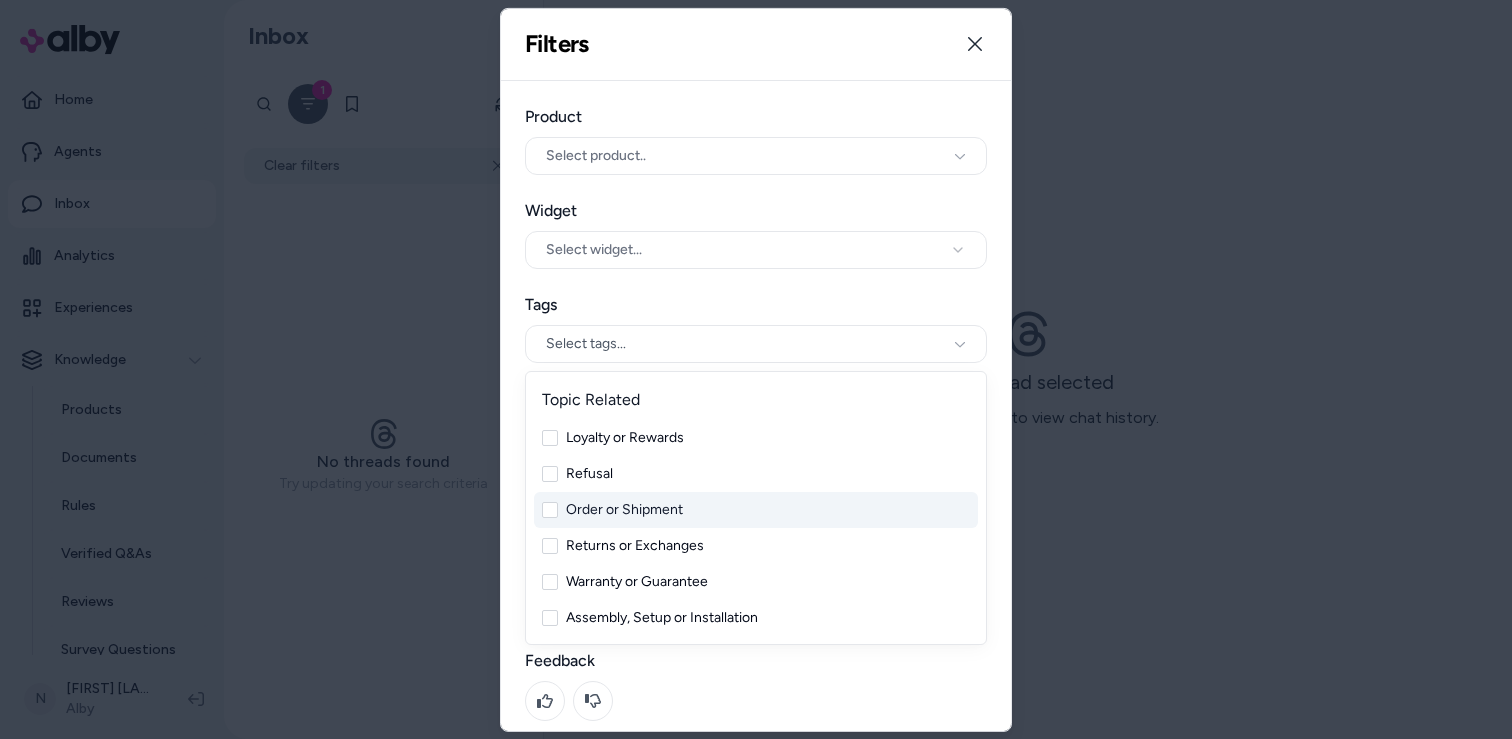 scroll, scrollTop: 148, scrollLeft: 0, axis: vertical 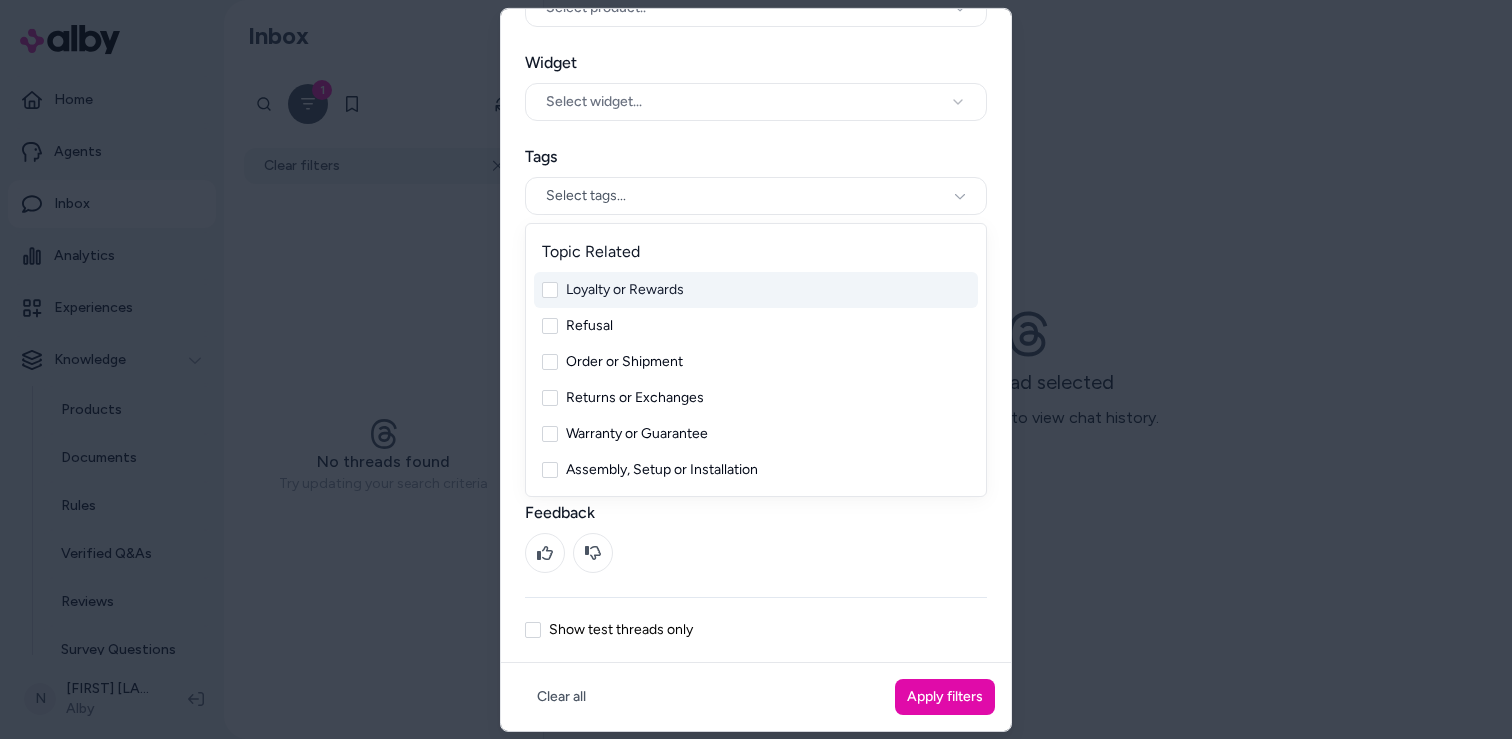 click at bounding box center (756, 369) 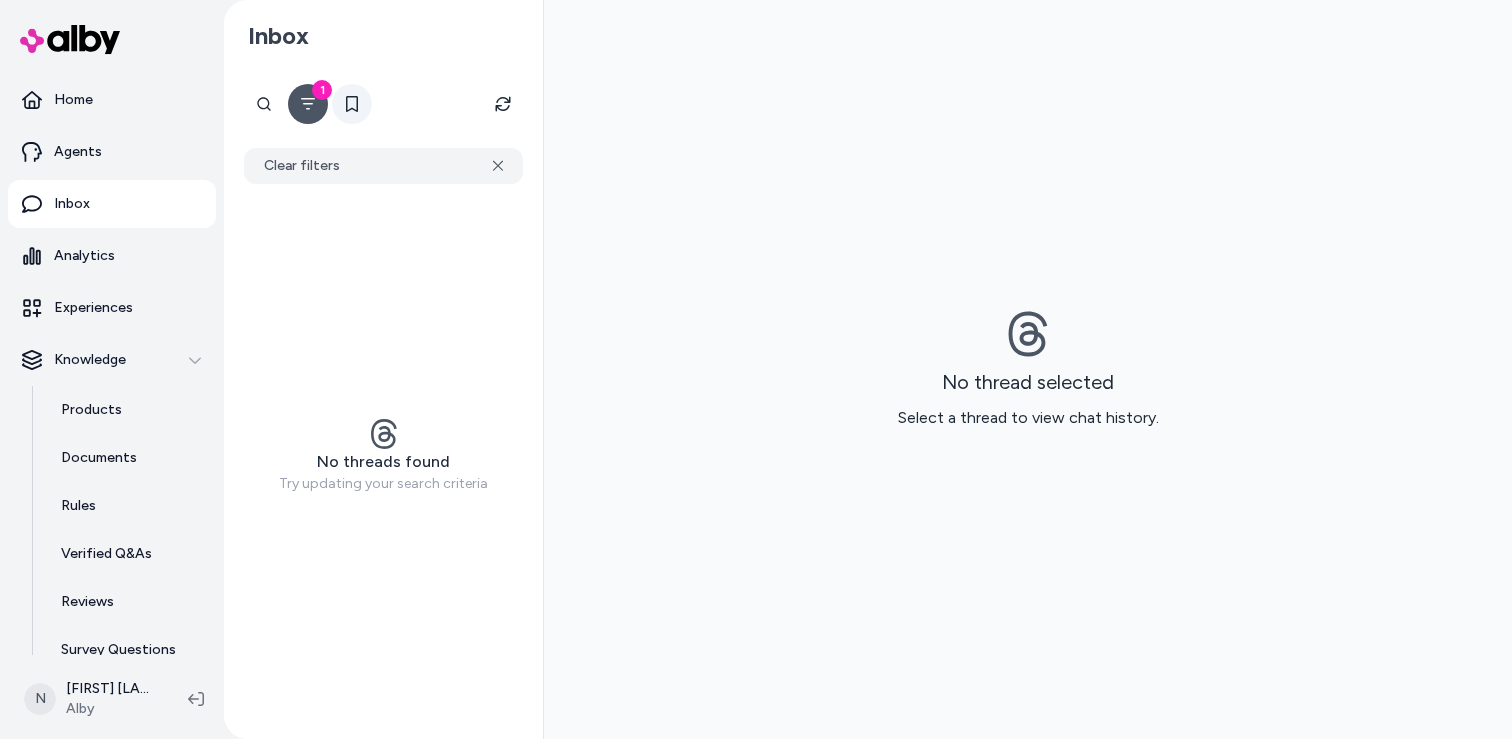 click at bounding box center (352, 104) 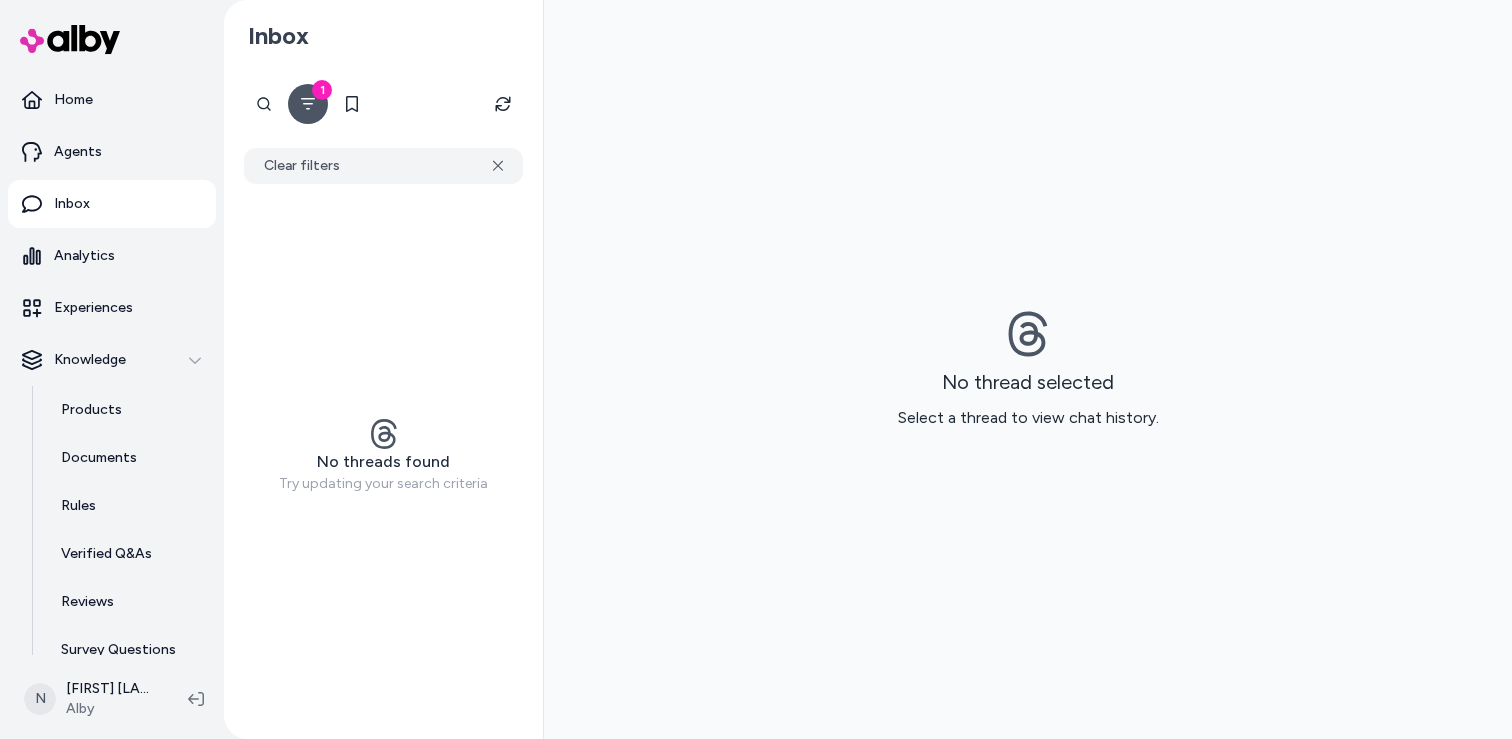click on "1" at bounding box center [322, 90] 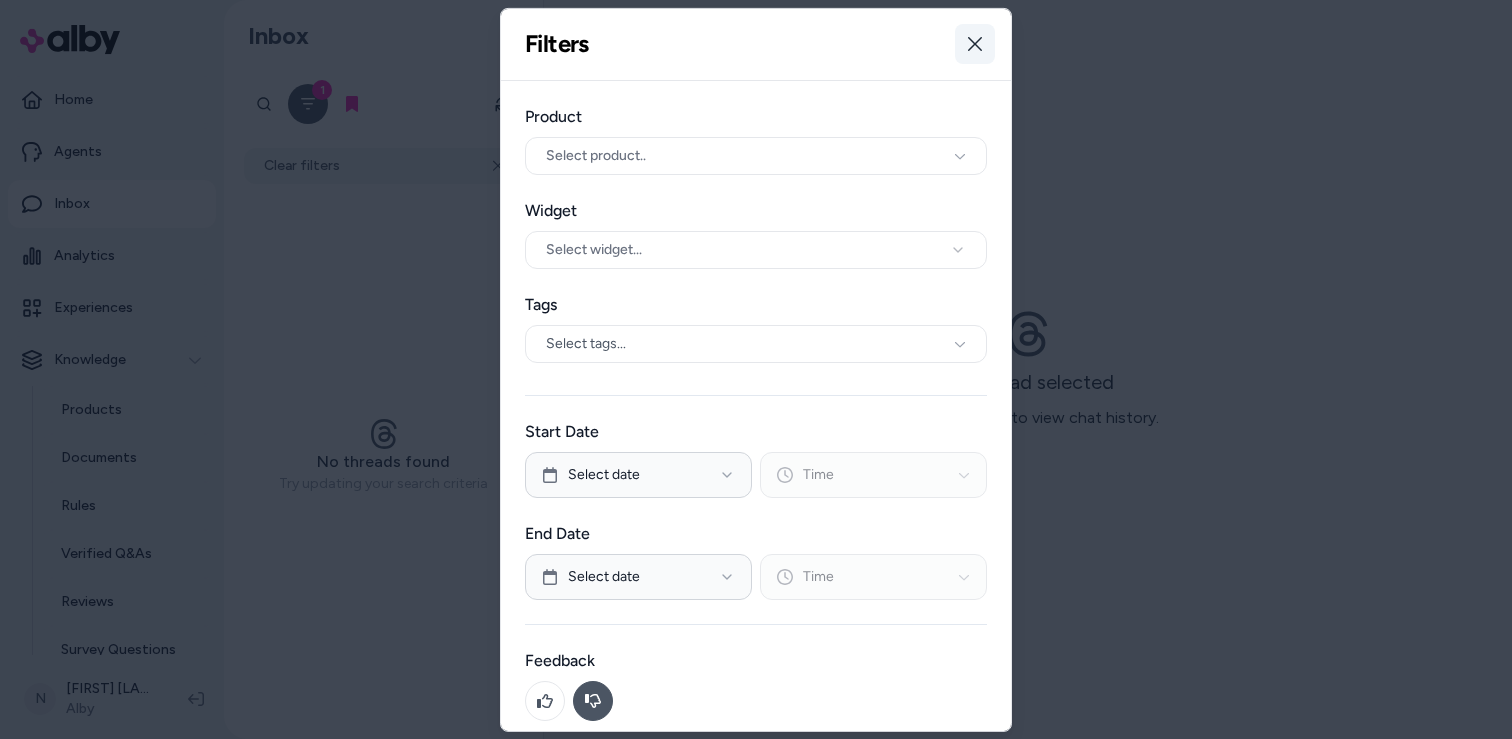 click 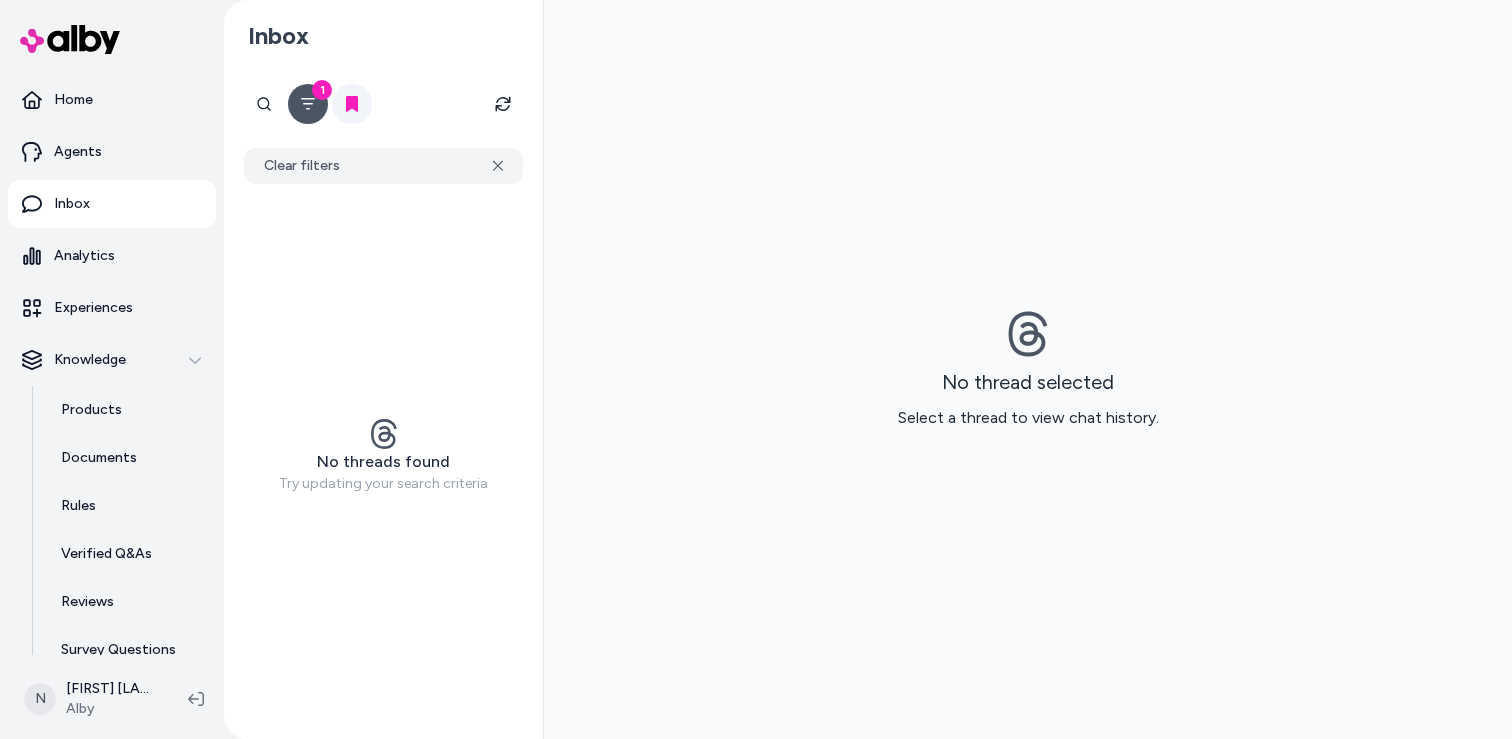 click 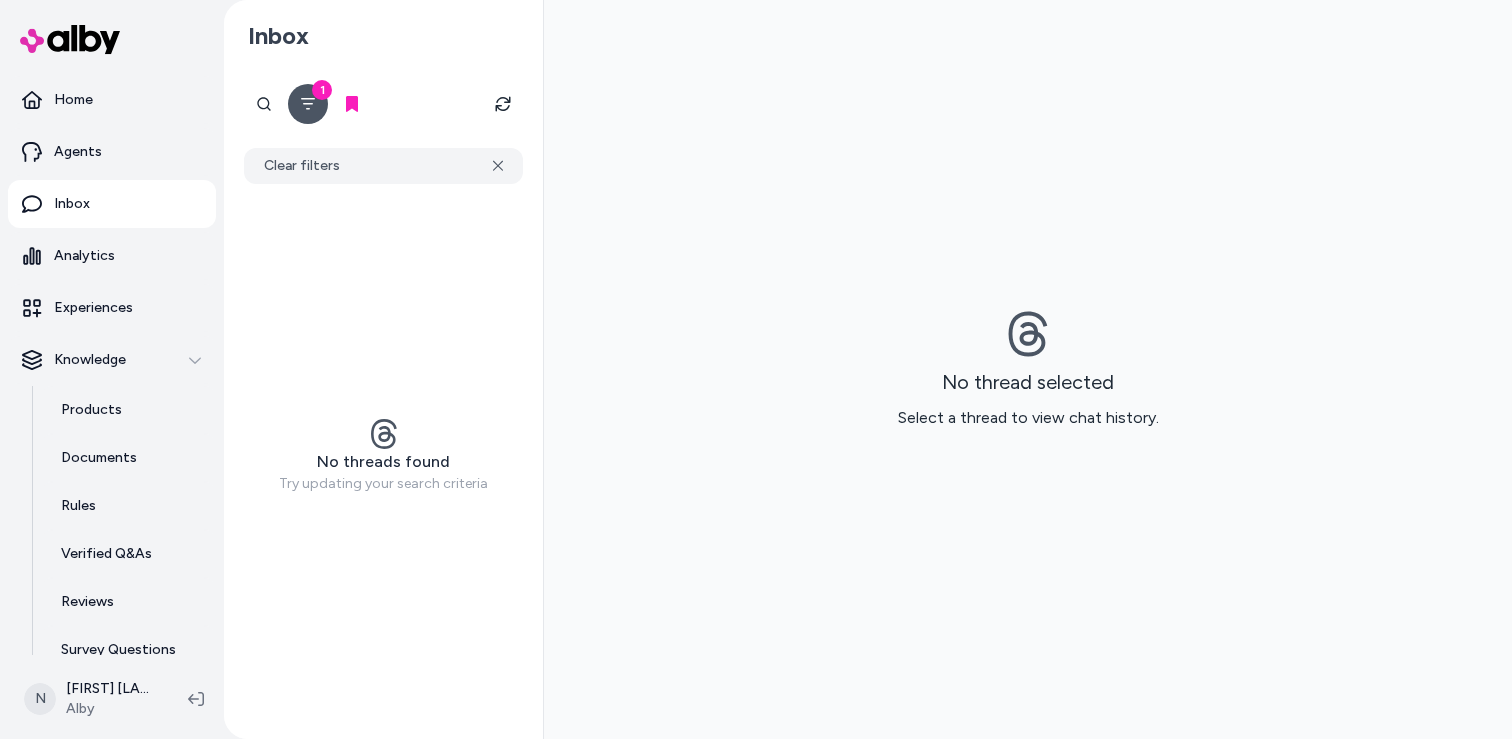 click 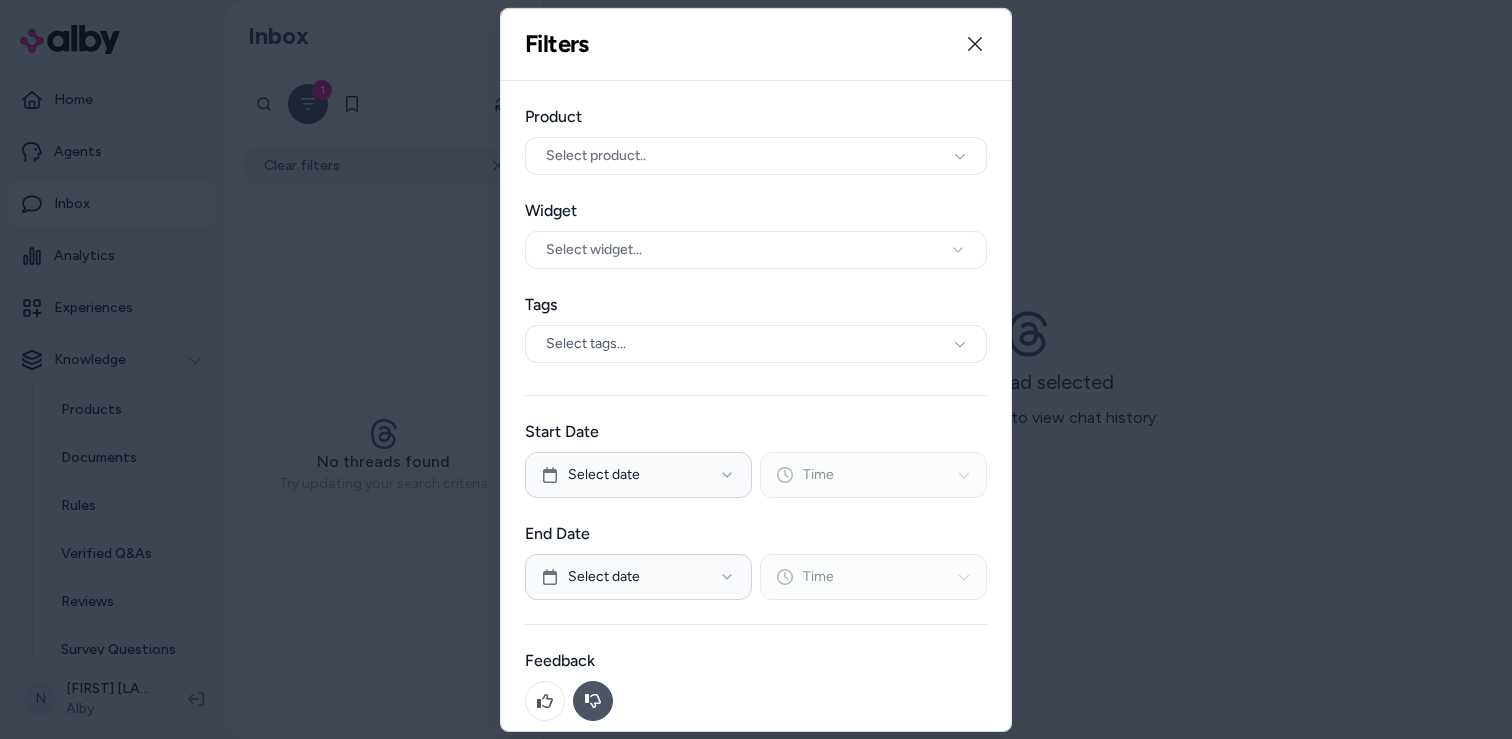click at bounding box center [593, 700] 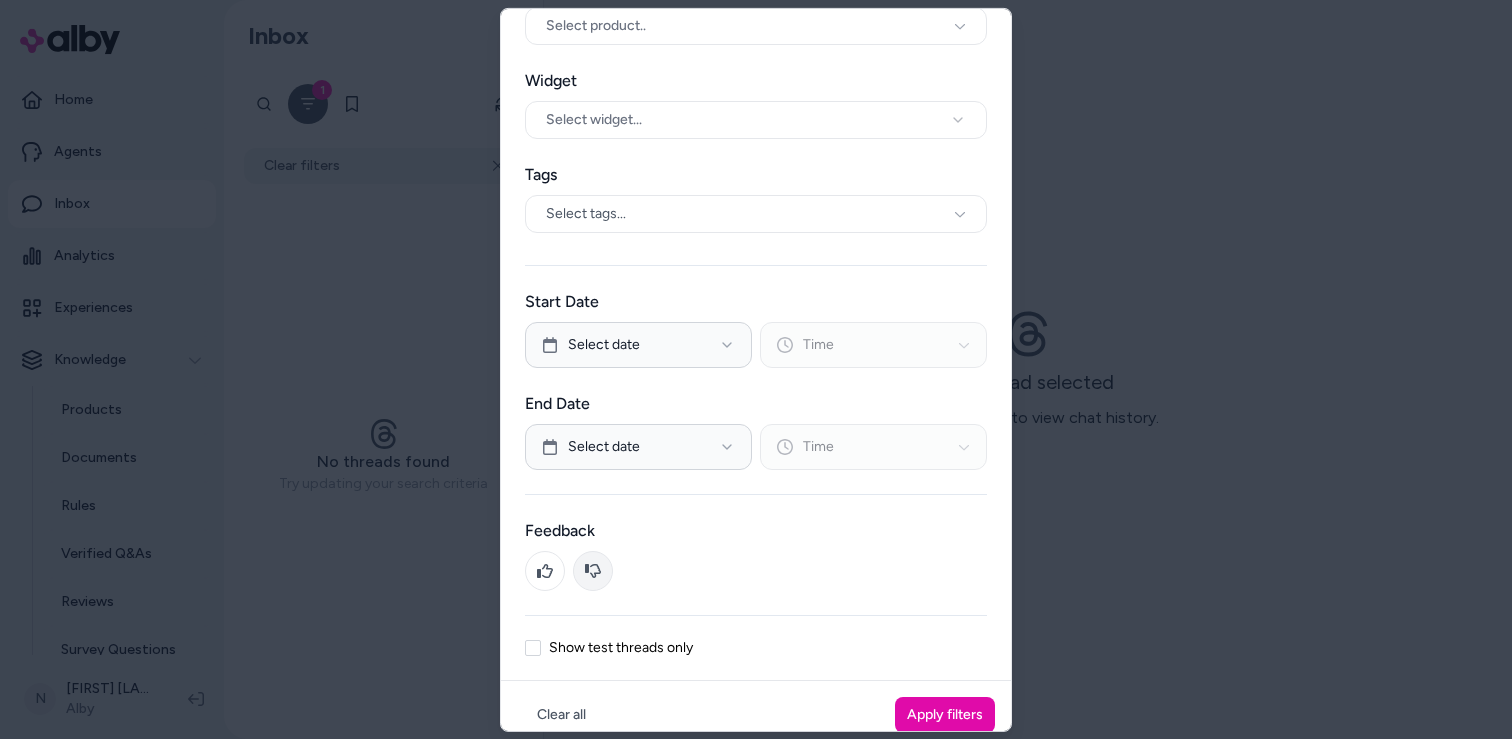 scroll, scrollTop: 136, scrollLeft: 0, axis: vertical 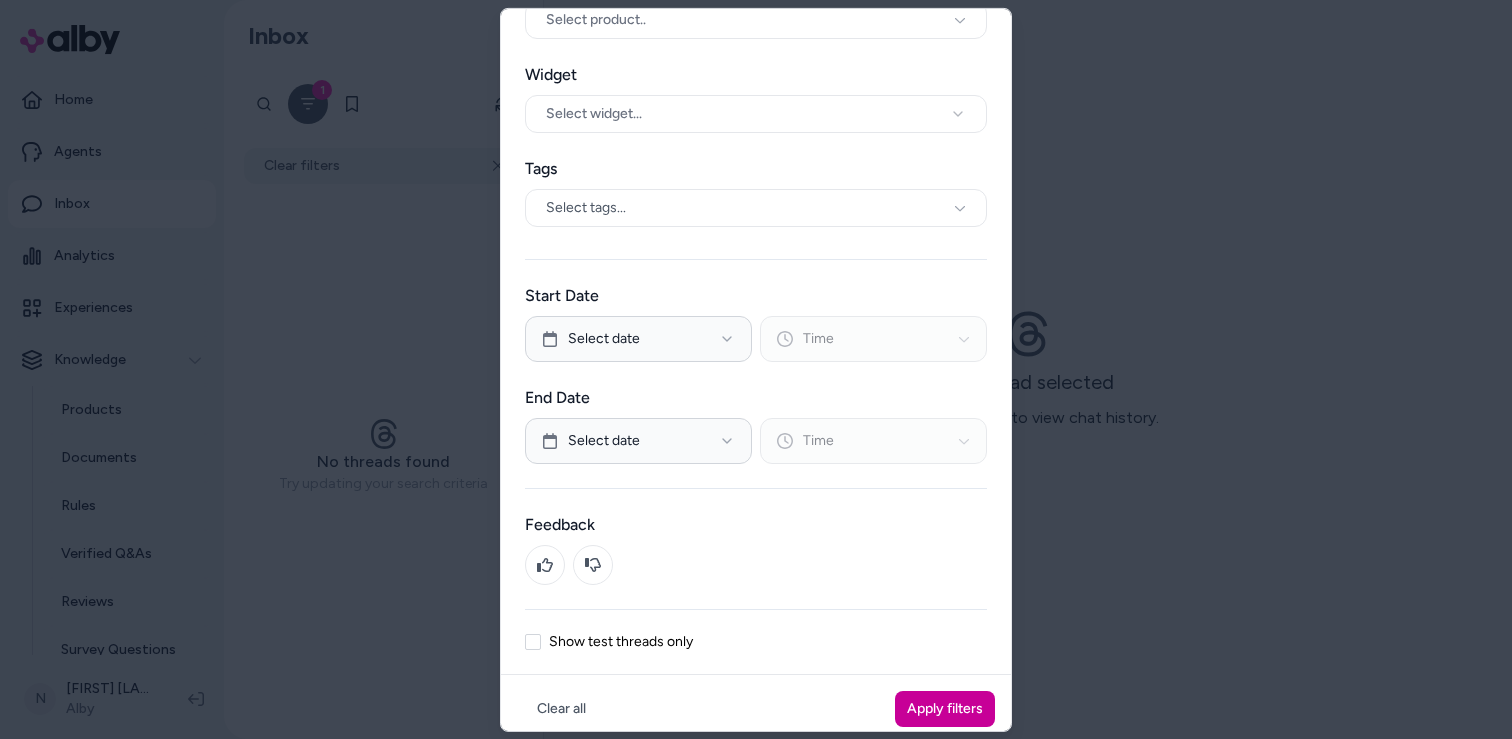 click on "Apply filters" at bounding box center (945, 708) 